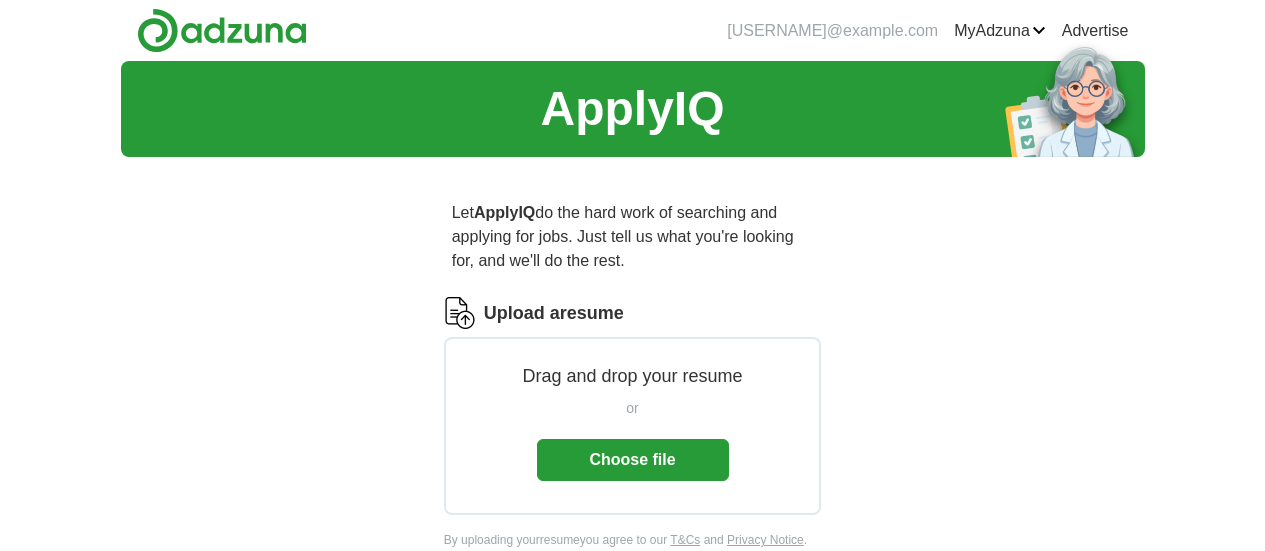 scroll, scrollTop: 0, scrollLeft: 0, axis: both 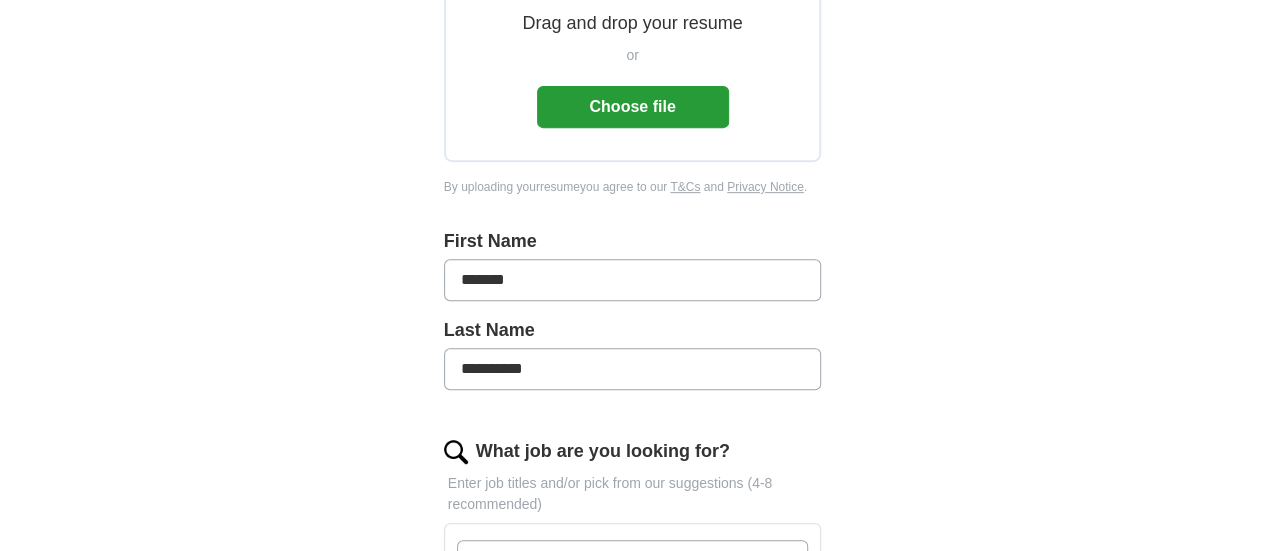 click on "**********" at bounding box center (633, 369) 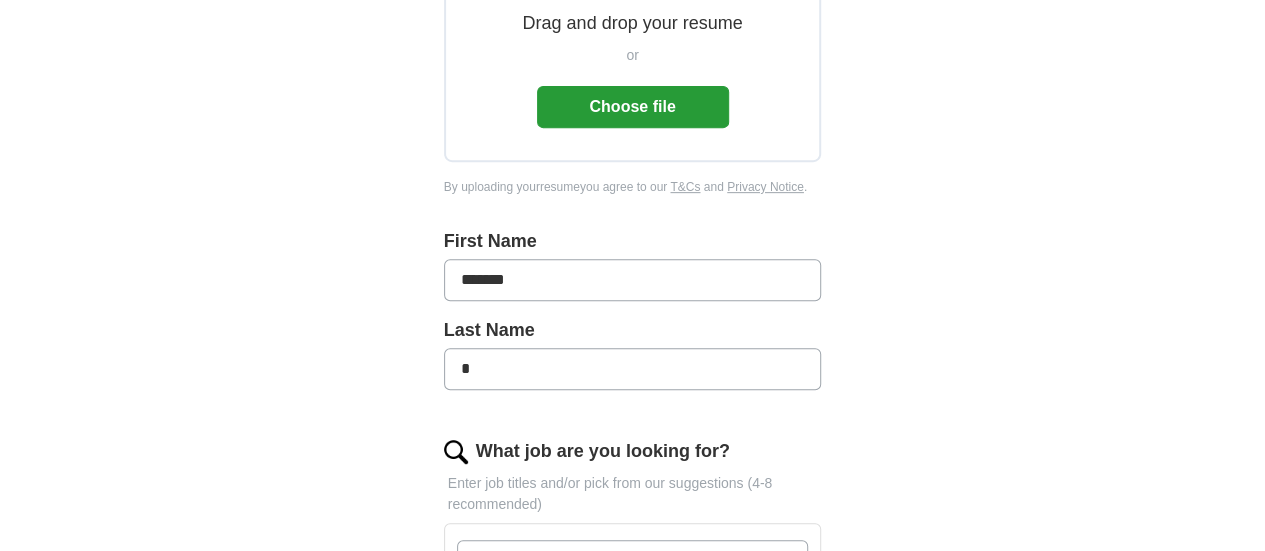 type on "*" 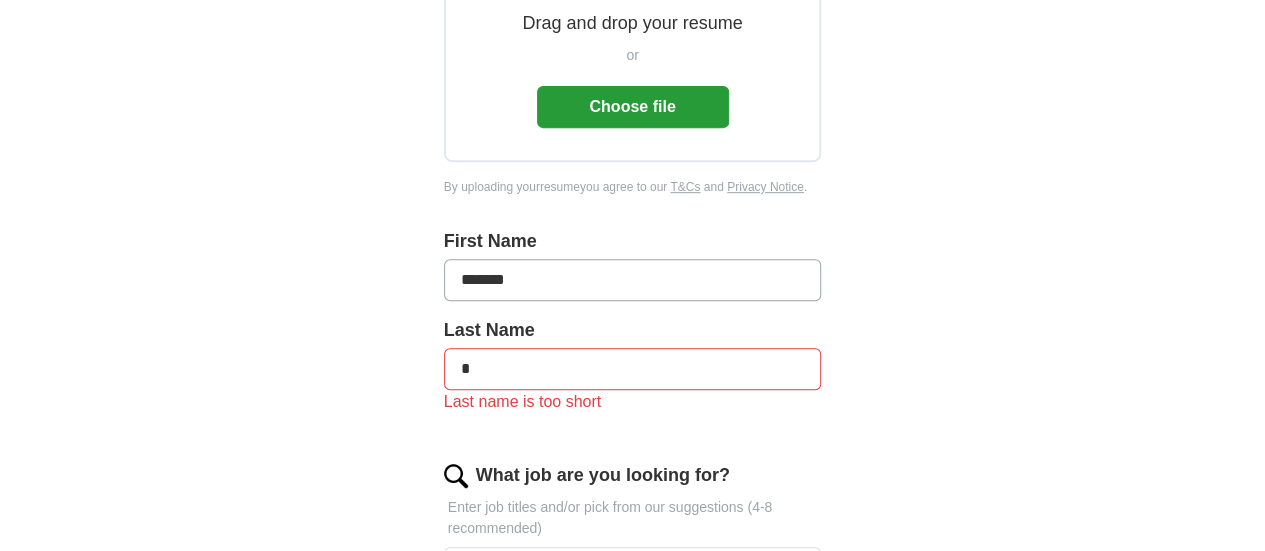 click on "*******" at bounding box center [633, 280] 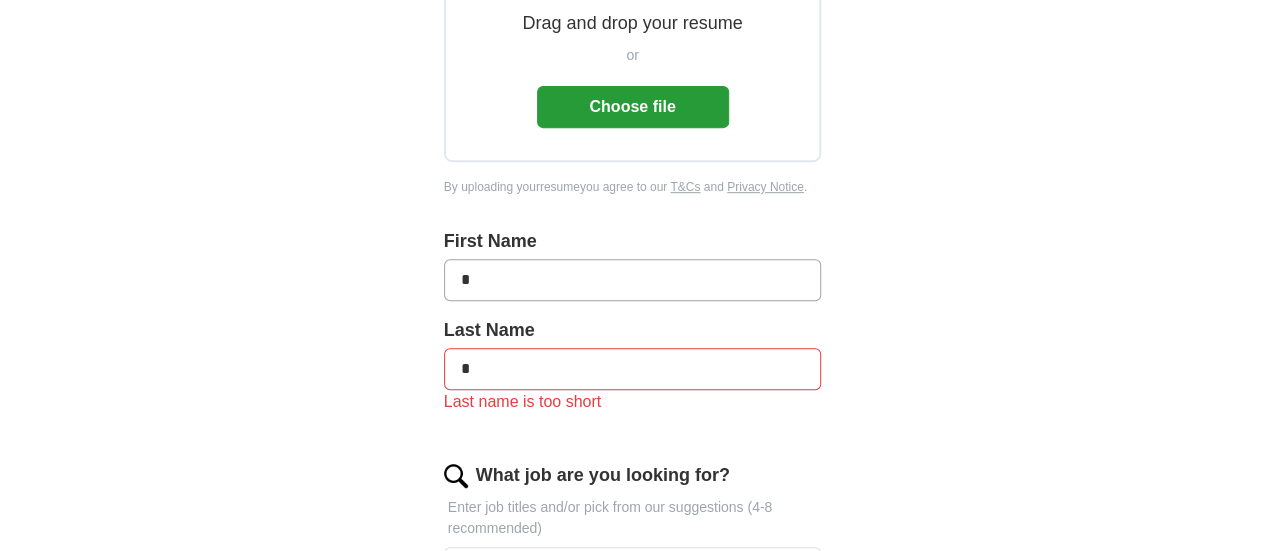 click on "Let  ApplyIQ  do the hard work of searching and applying for jobs. Just tell us what you're looking for, and we'll do the rest. Upload a  resume Drag and drop your resume or Choose file By uploading your  resume  you agree to our   T&Cs   and   Privacy Notice . [FIRST] * [LAST] * Last name is too short What job are you looking for? Enter job titles and/or pick from our suggestions (4-8 recommended) management analyst ✓ × Financial Analyst ✓ × Business Analyst ✓ × Business Systems Analyst ✓ × Where do you want to work? [COUNTRY] × Select radius What's your minimum salary? At least  $ 68k   per year $ 0 k $ 150 k+ Start applying for jobs By registering, you consent to us applying to suitable jobs for you" at bounding box center (633, 568) 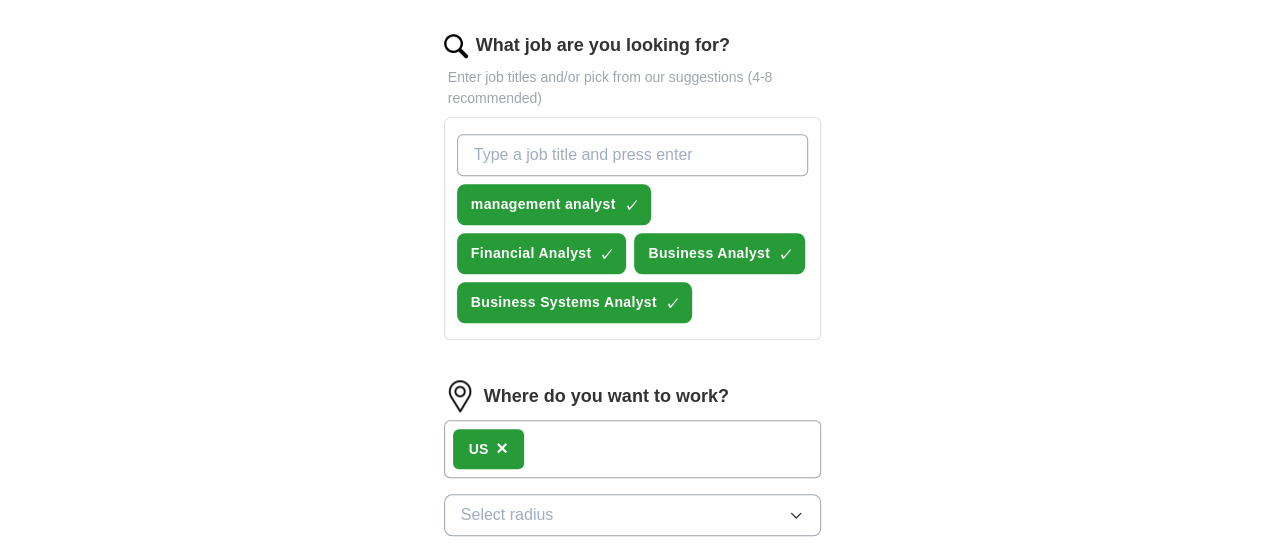 scroll, scrollTop: 811, scrollLeft: 0, axis: vertical 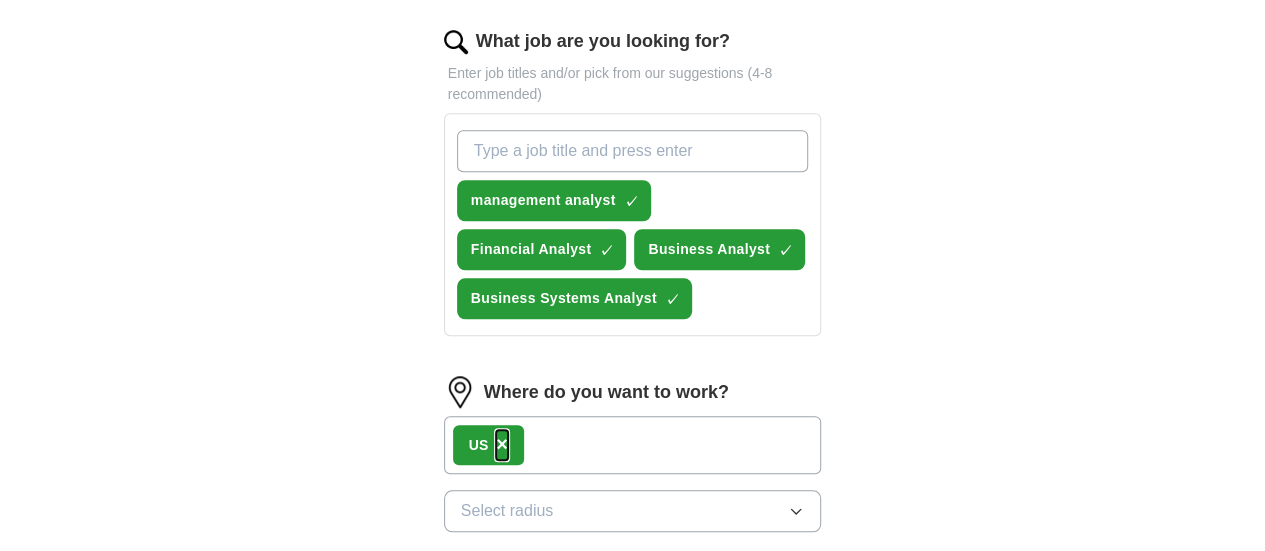 click on "×" at bounding box center [502, 444] 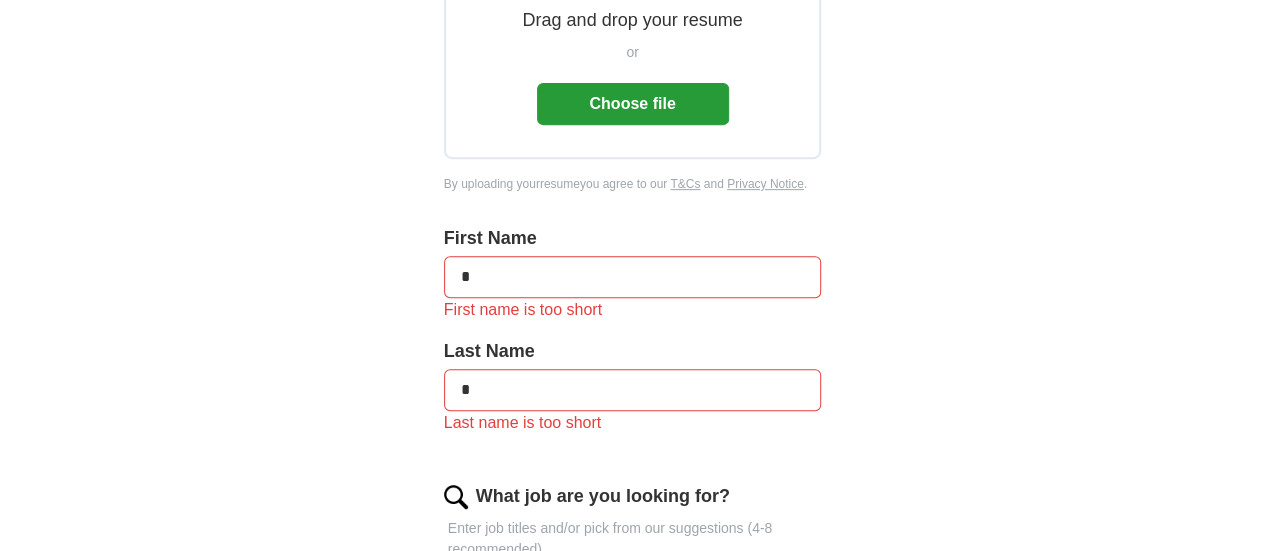 scroll, scrollTop: 355, scrollLeft: 0, axis: vertical 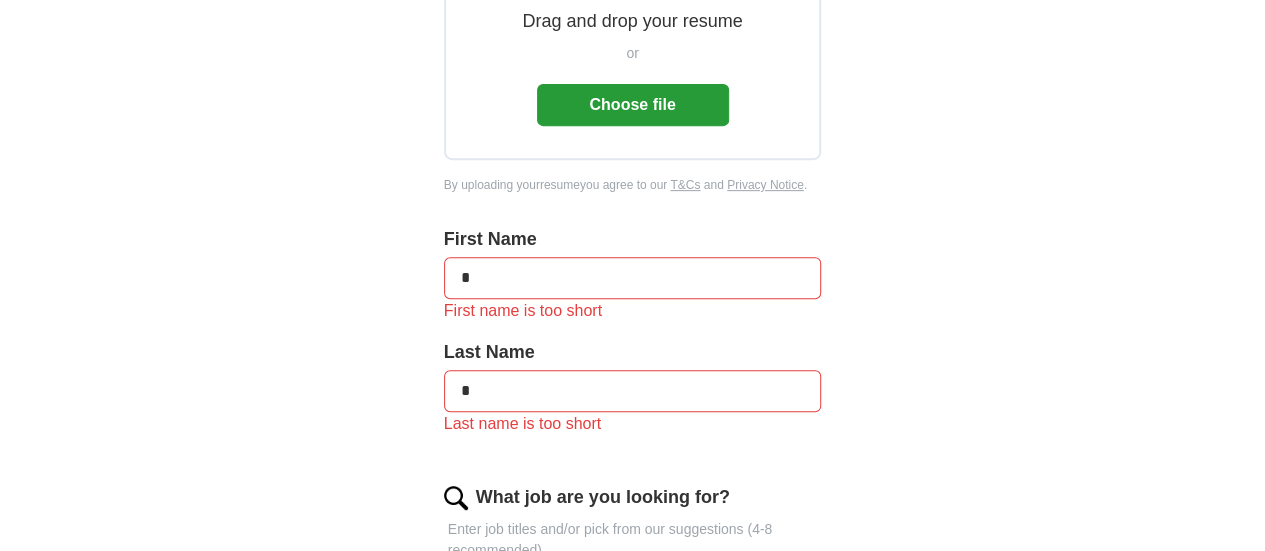 click on "*" at bounding box center [633, 278] 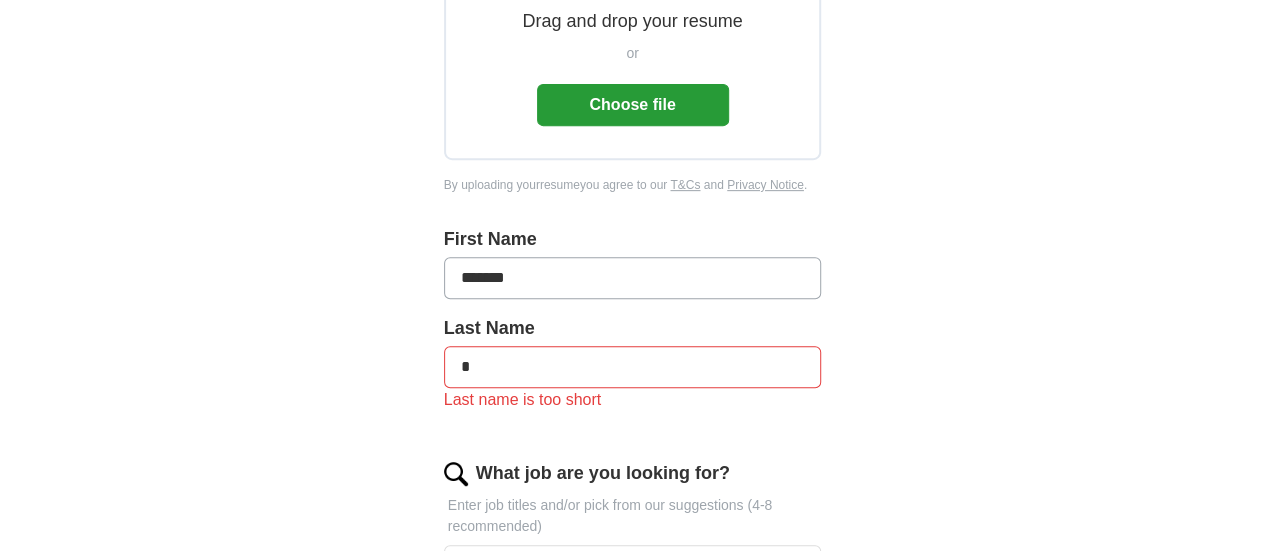 type on "*******" 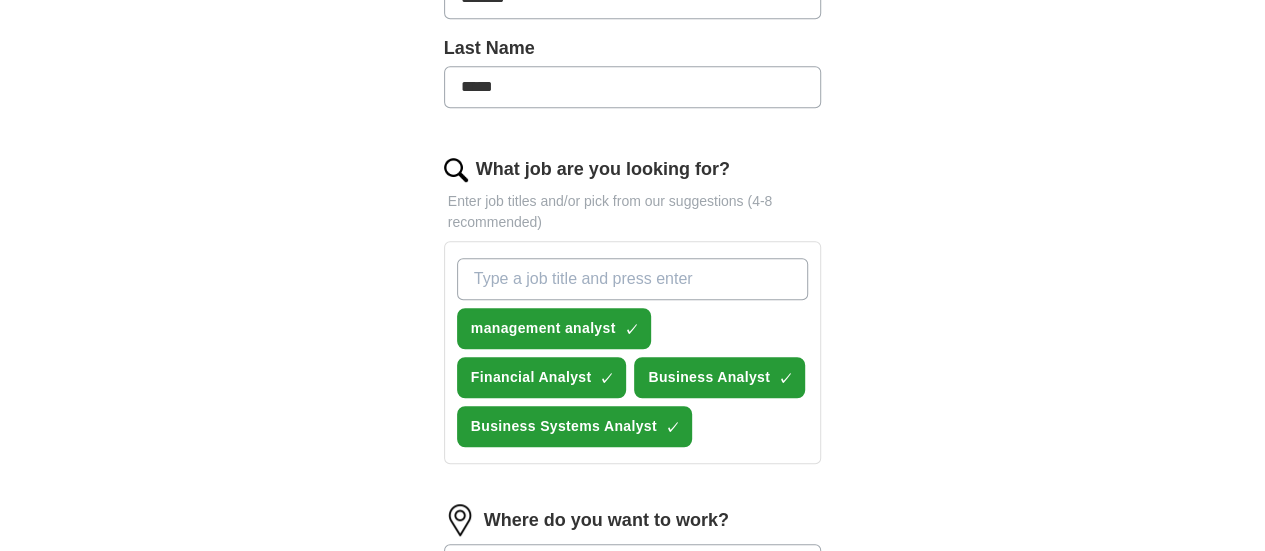 scroll, scrollTop: 0, scrollLeft: 0, axis: both 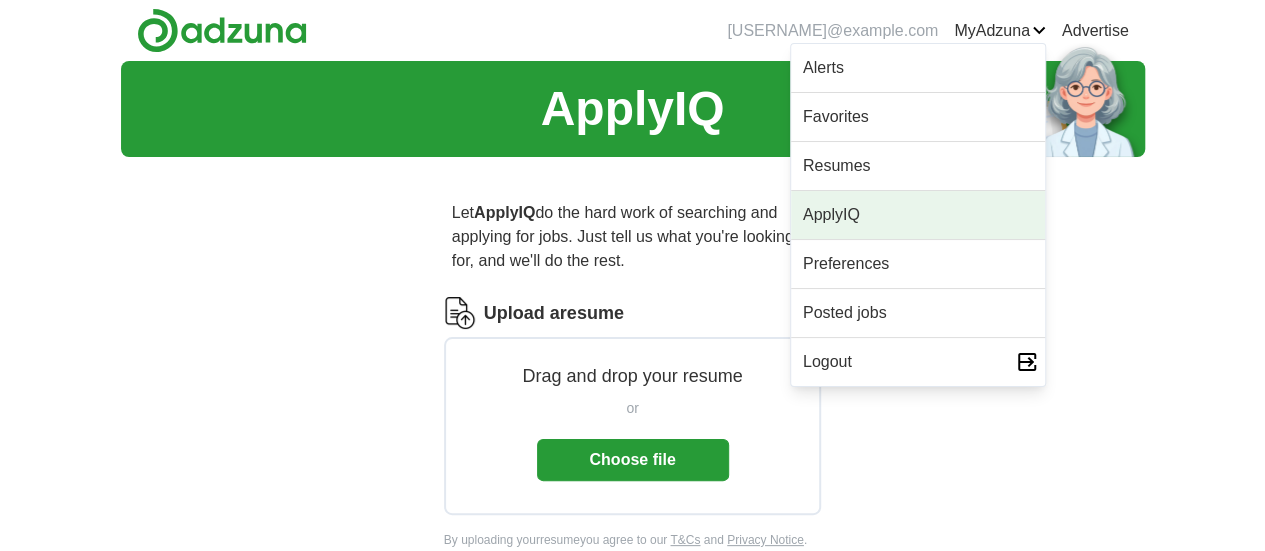 type on "*****" 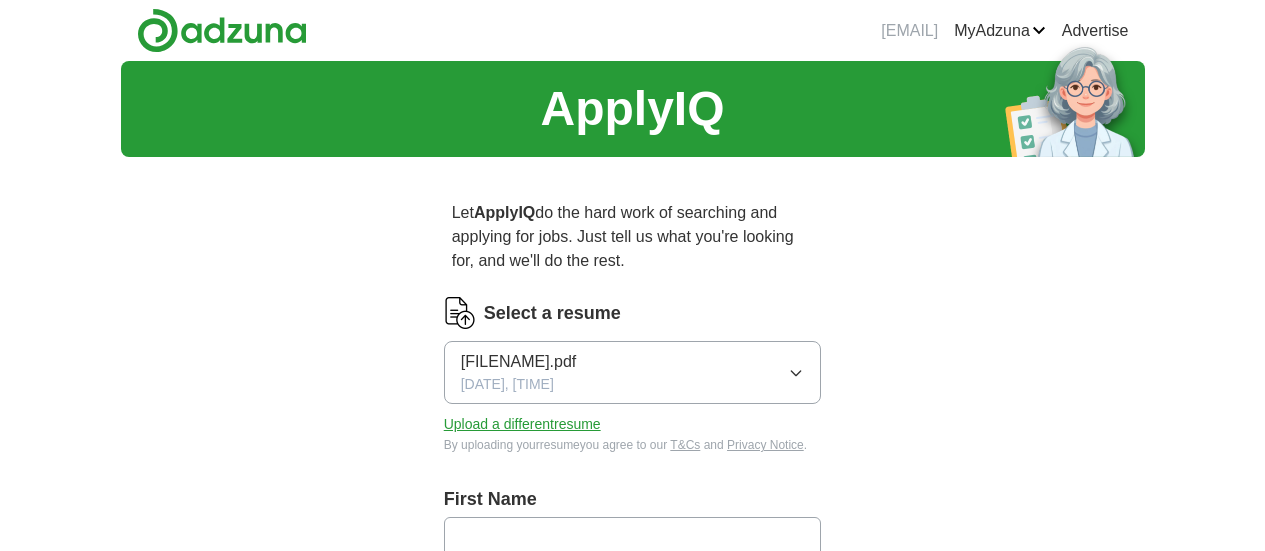 scroll, scrollTop: 0, scrollLeft: 0, axis: both 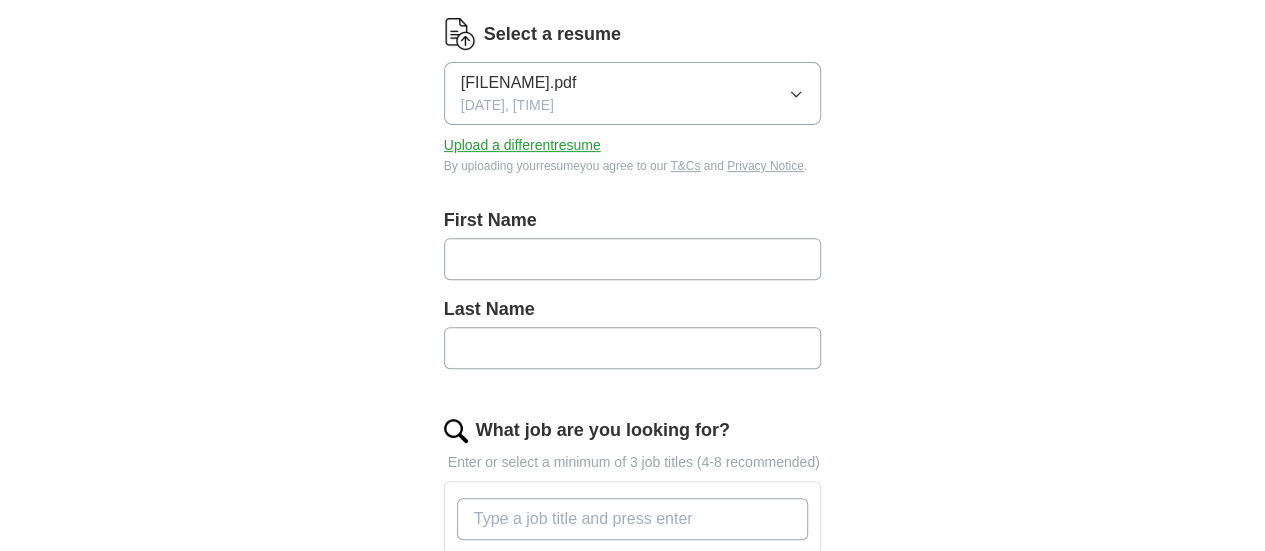 click at bounding box center [633, 259] 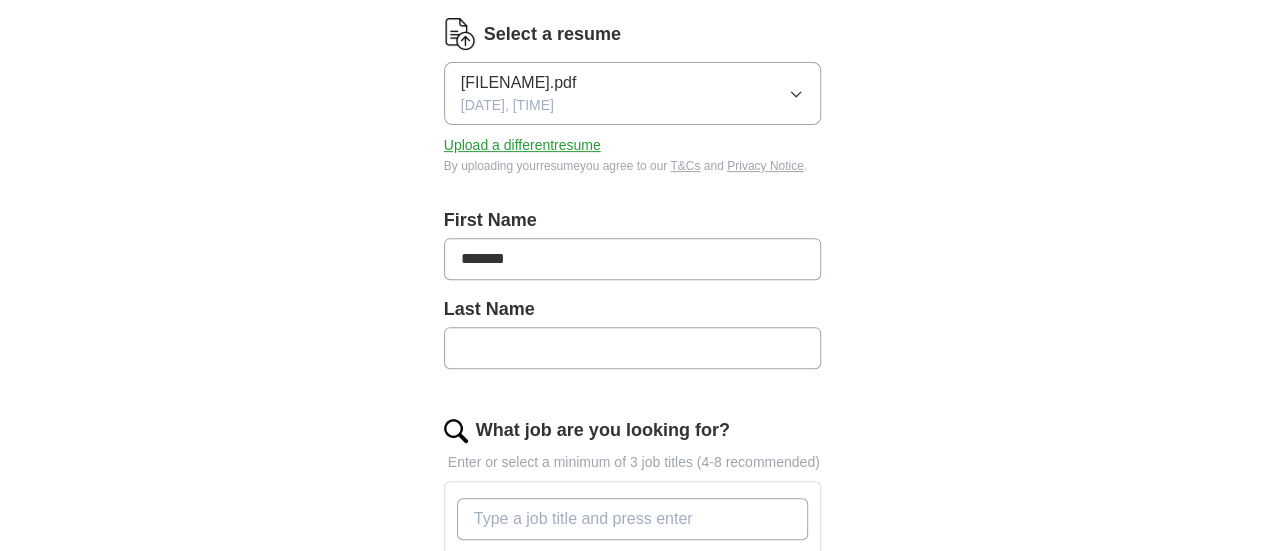 type on "*******" 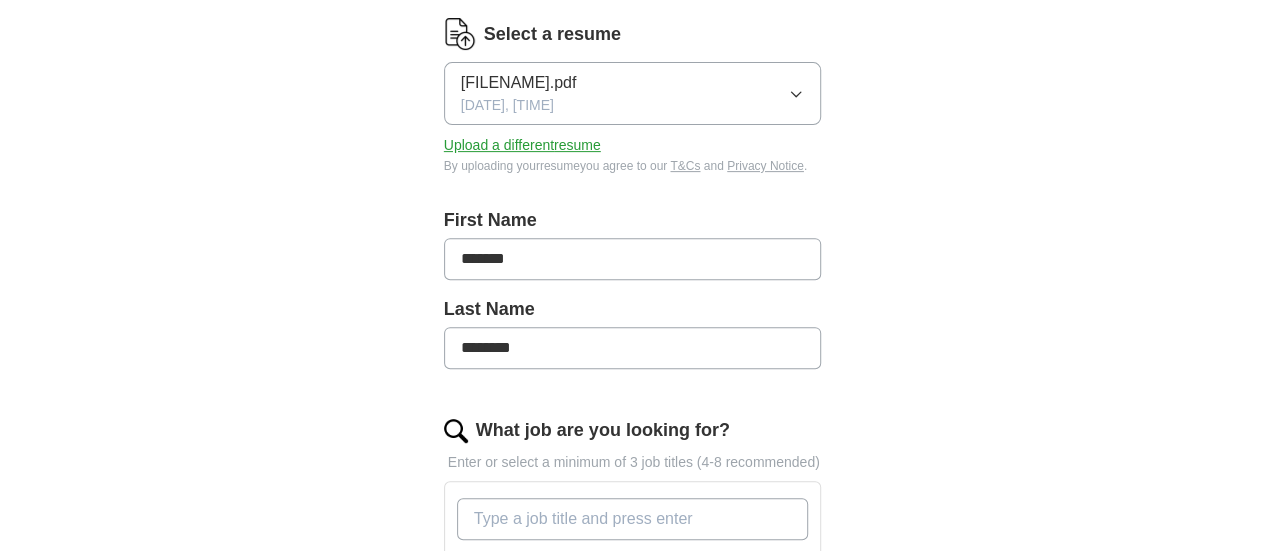 type on "*********" 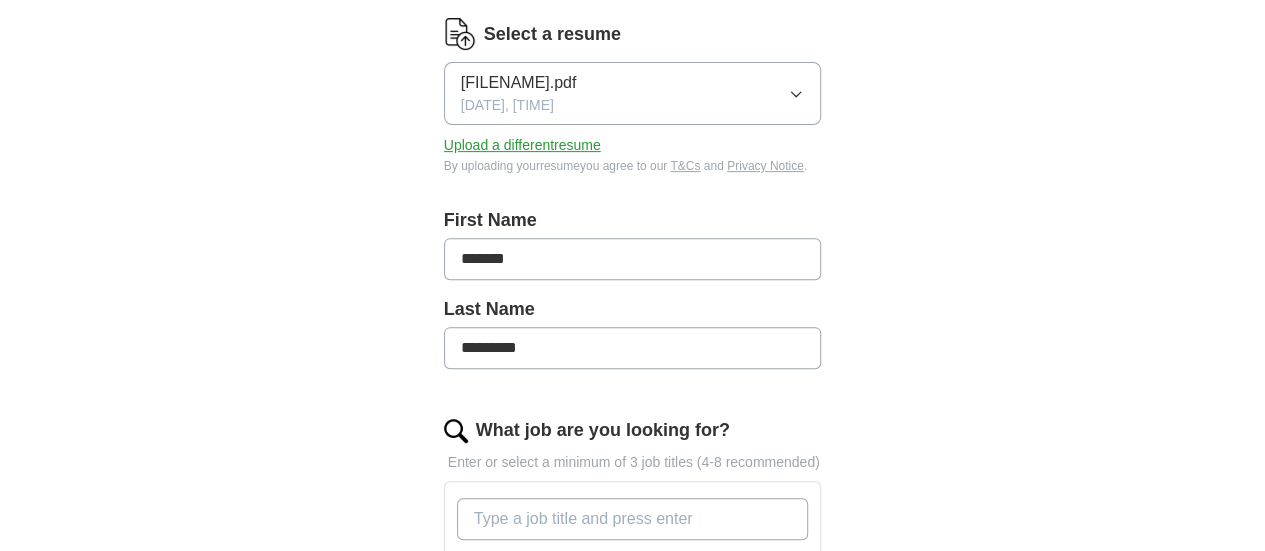 type 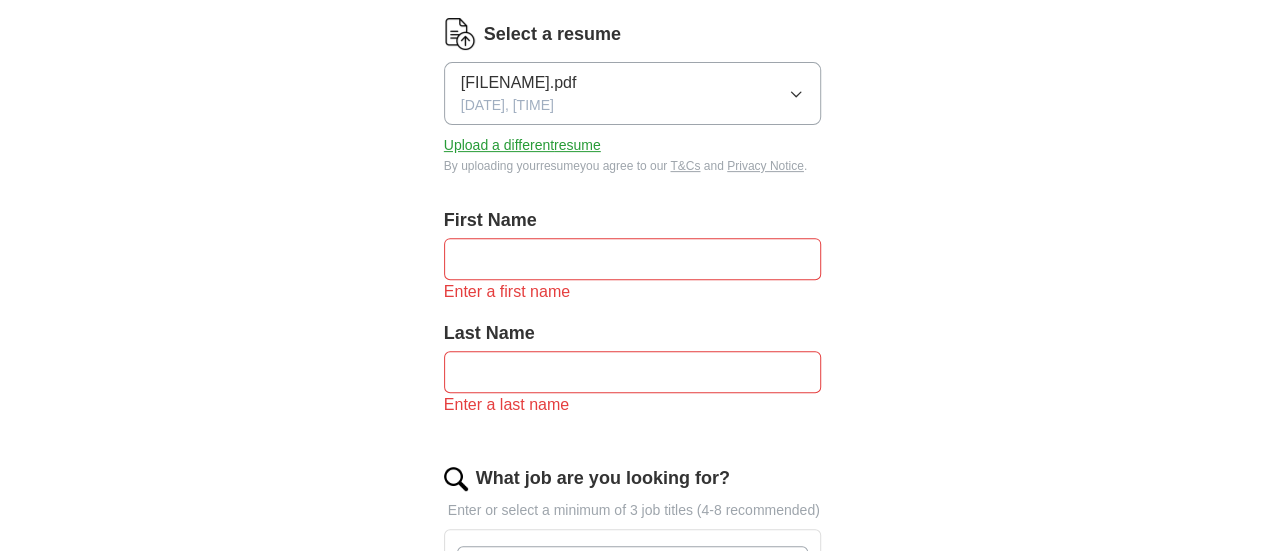 click at bounding box center (633, 259) 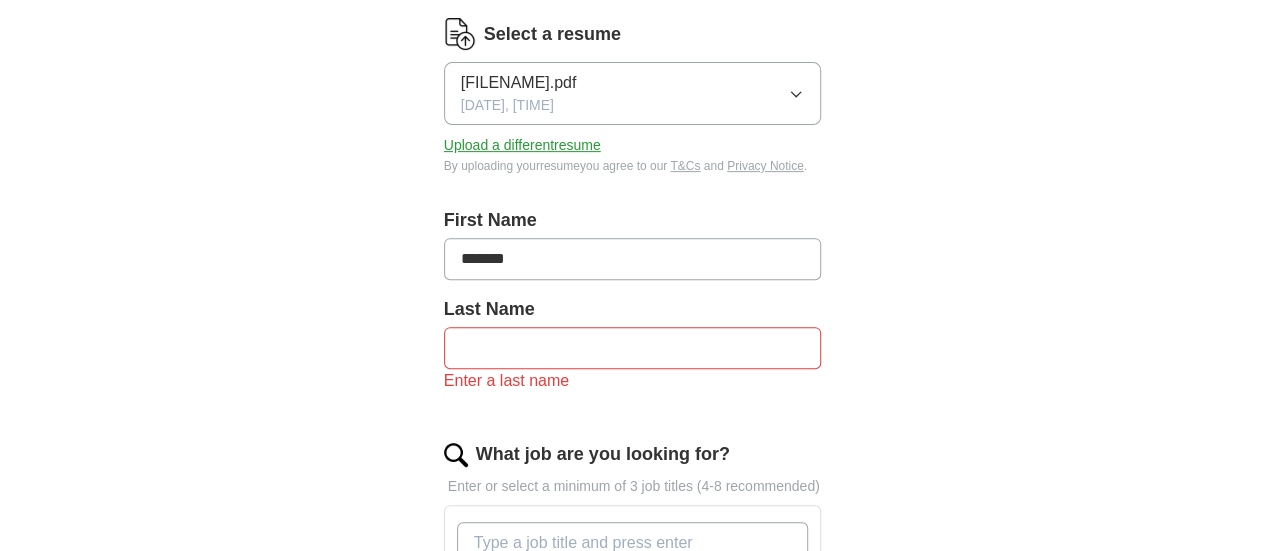 type on "*******" 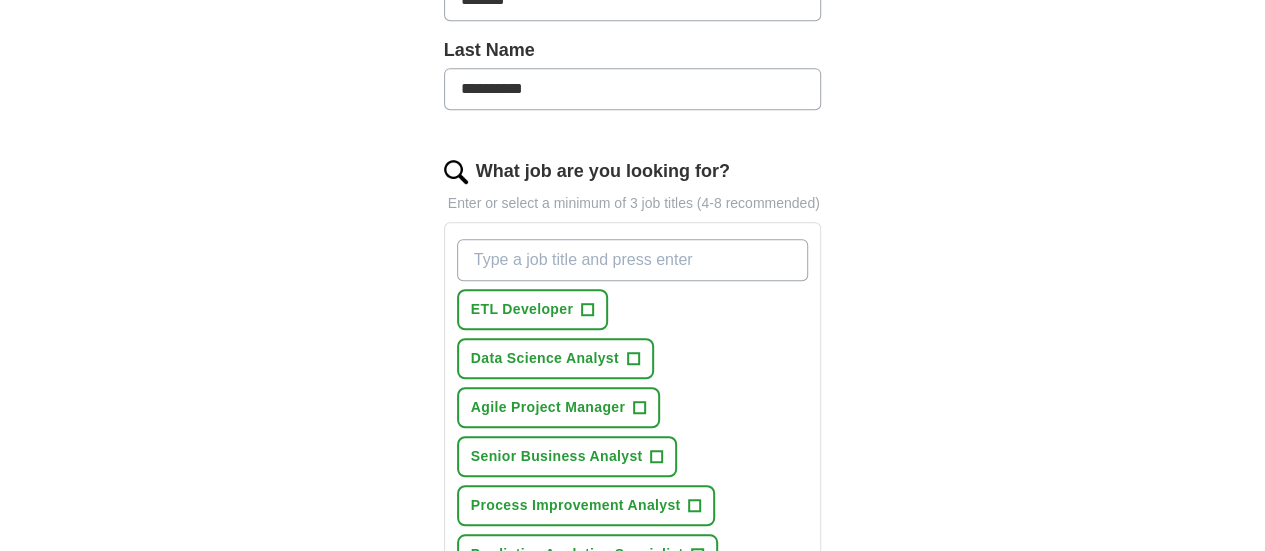 scroll, scrollTop: 539, scrollLeft: 0, axis: vertical 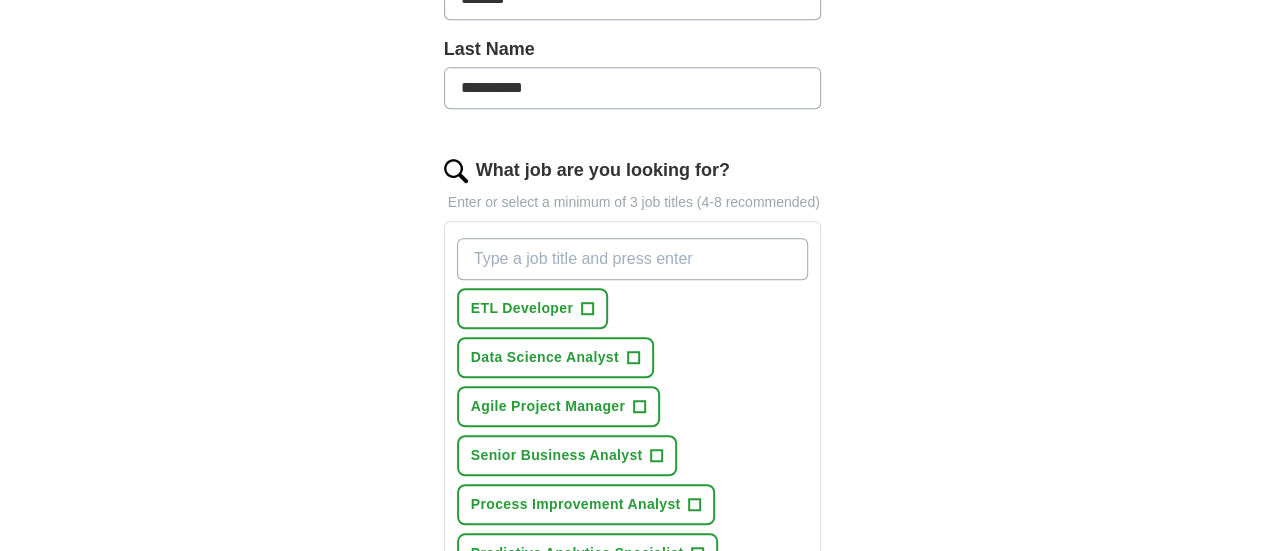 type on "**********" 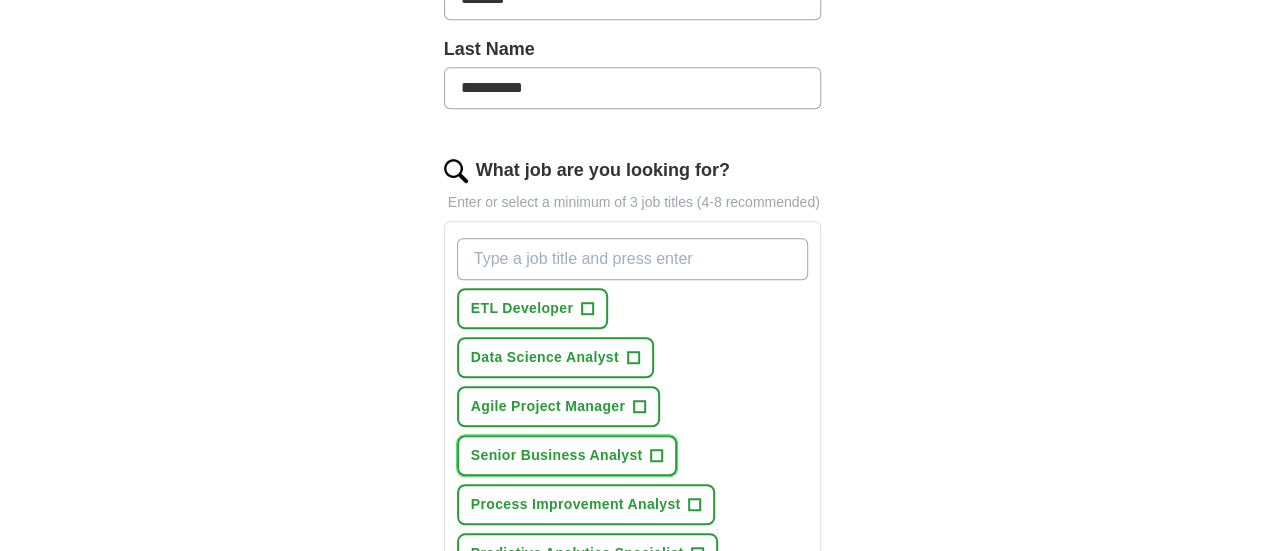 click on "+" at bounding box center (657, 456) 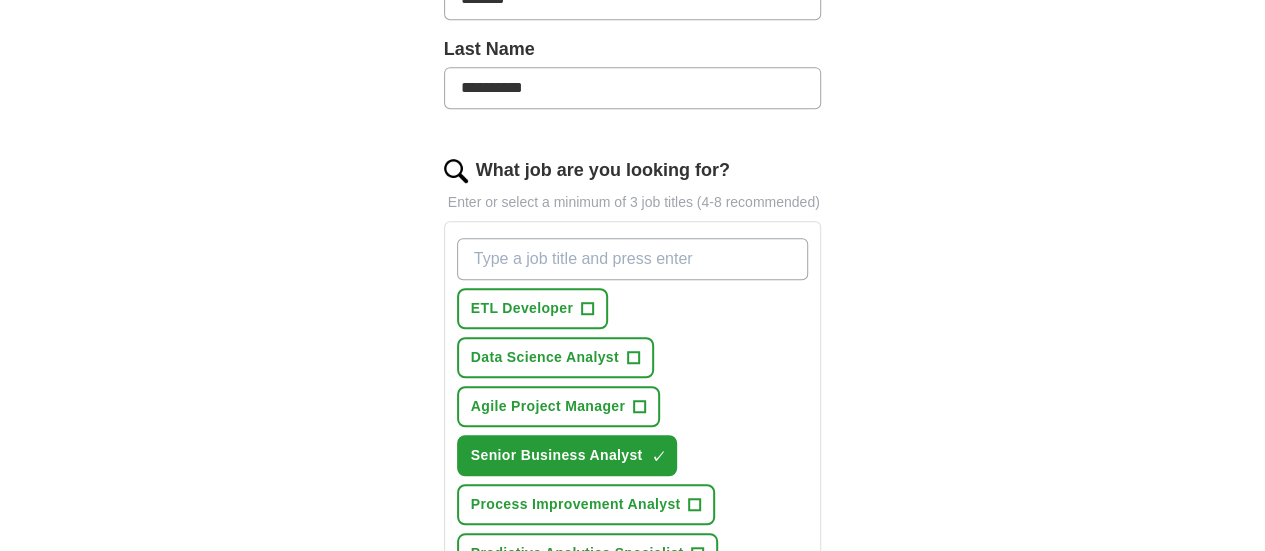 click on "+" at bounding box center (700, 603) 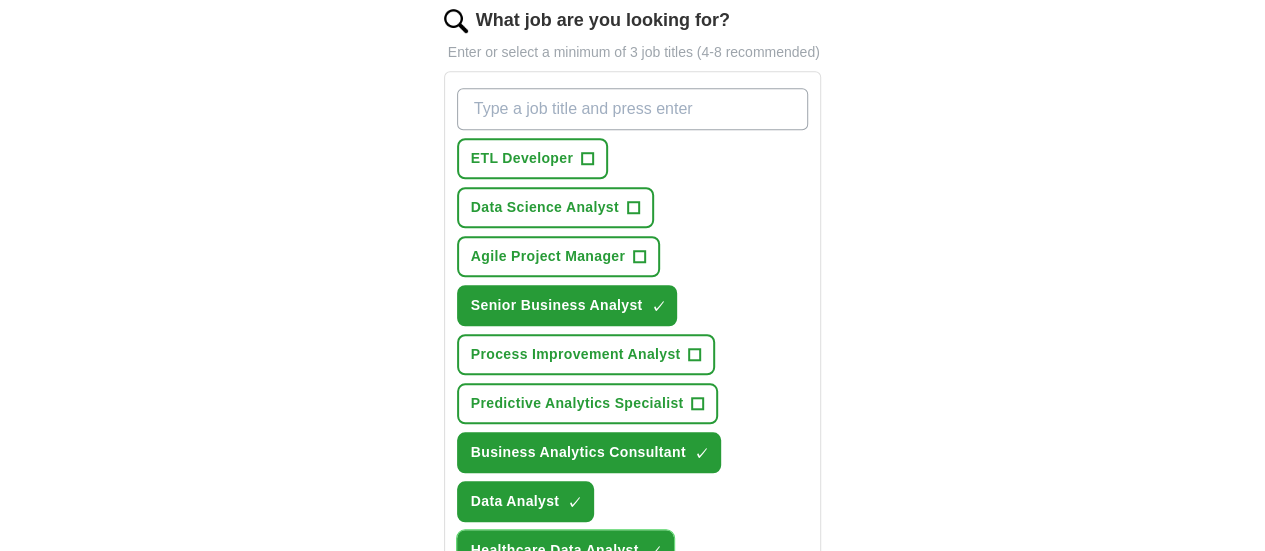 scroll, scrollTop: 692, scrollLeft: 0, axis: vertical 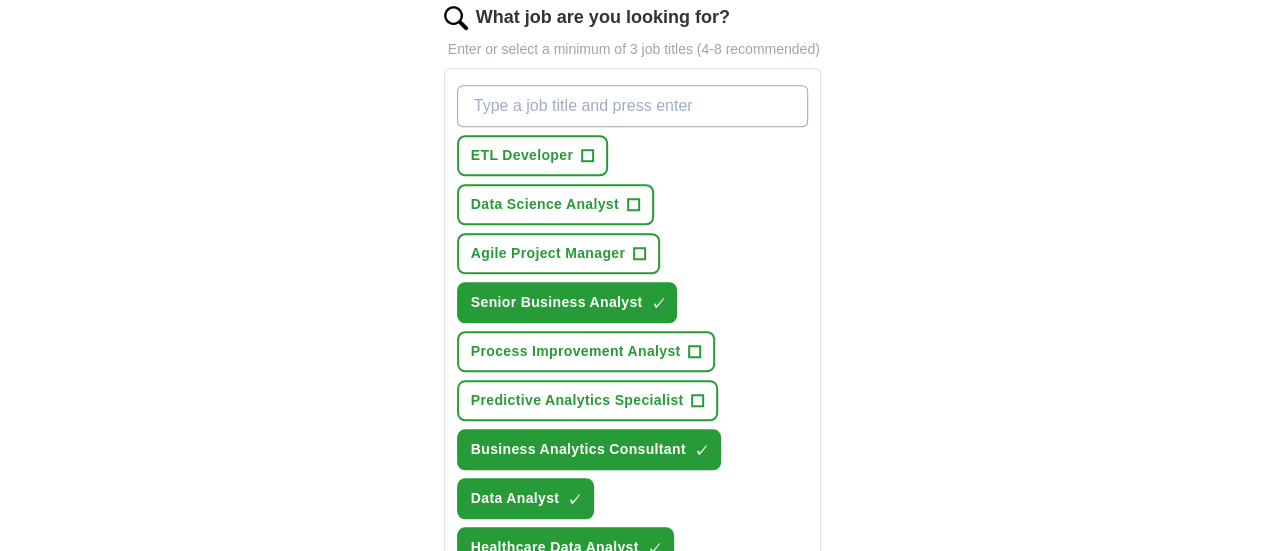 click on "+" at bounding box center [692, 597] 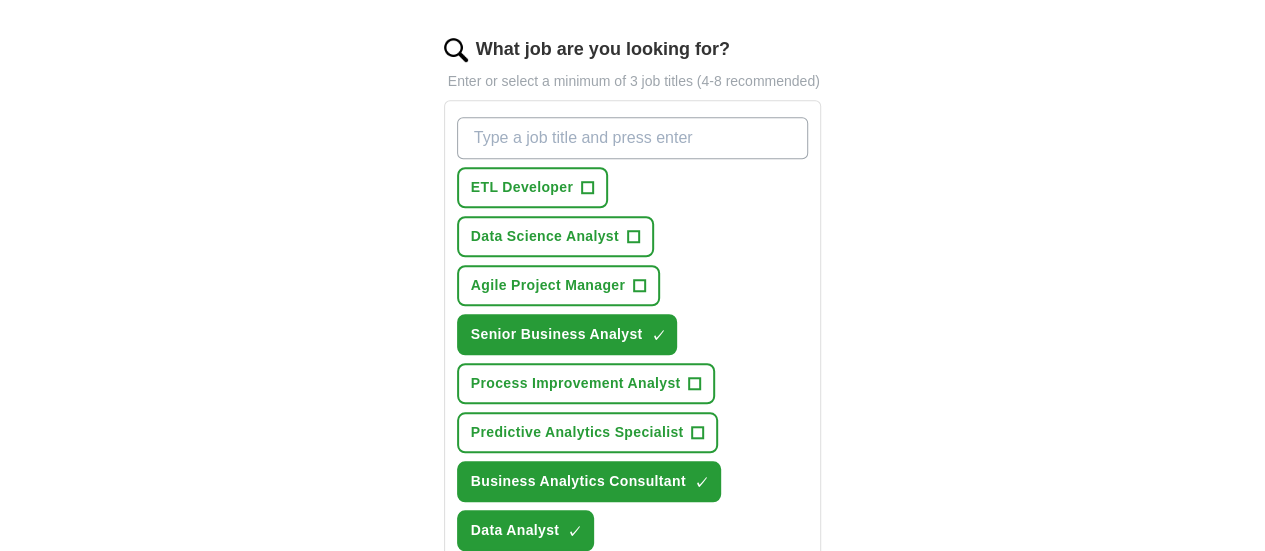 scroll, scrollTop: 587, scrollLeft: 0, axis: vertical 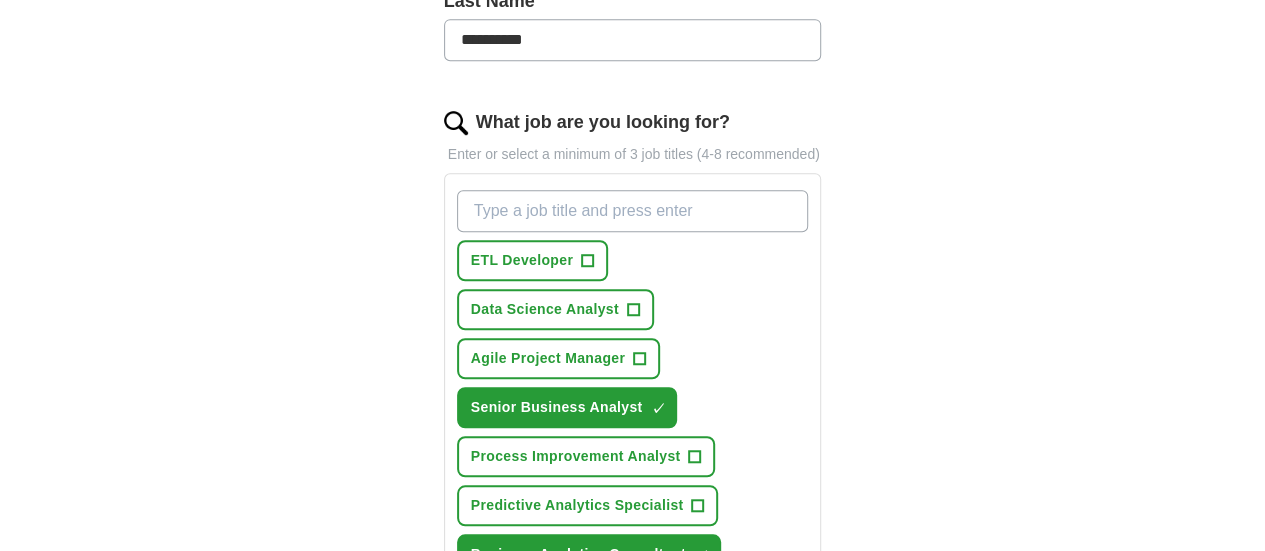 click on "What job are you looking for?" at bounding box center (633, 211) 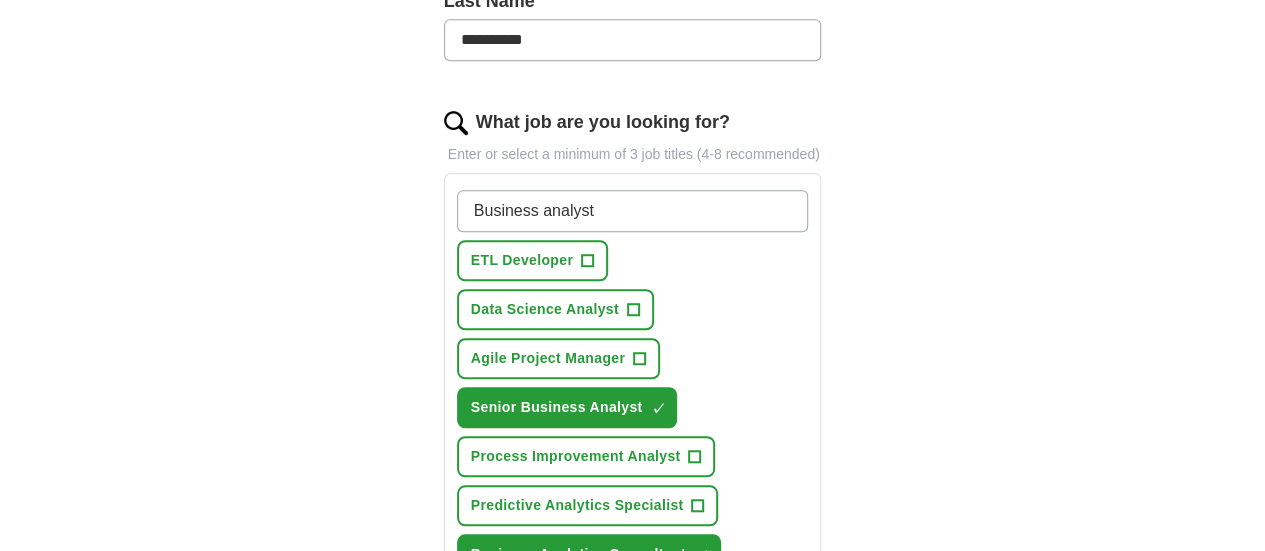 type on "Business analyst" 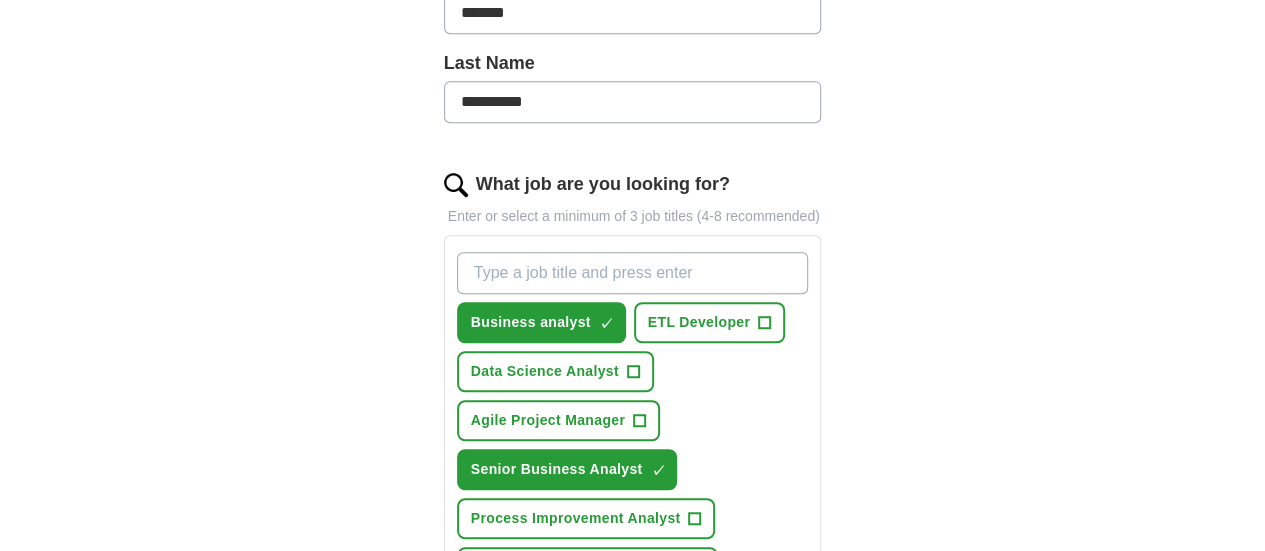 scroll, scrollTop: 518, scrollLeft: 0, axis: vertical 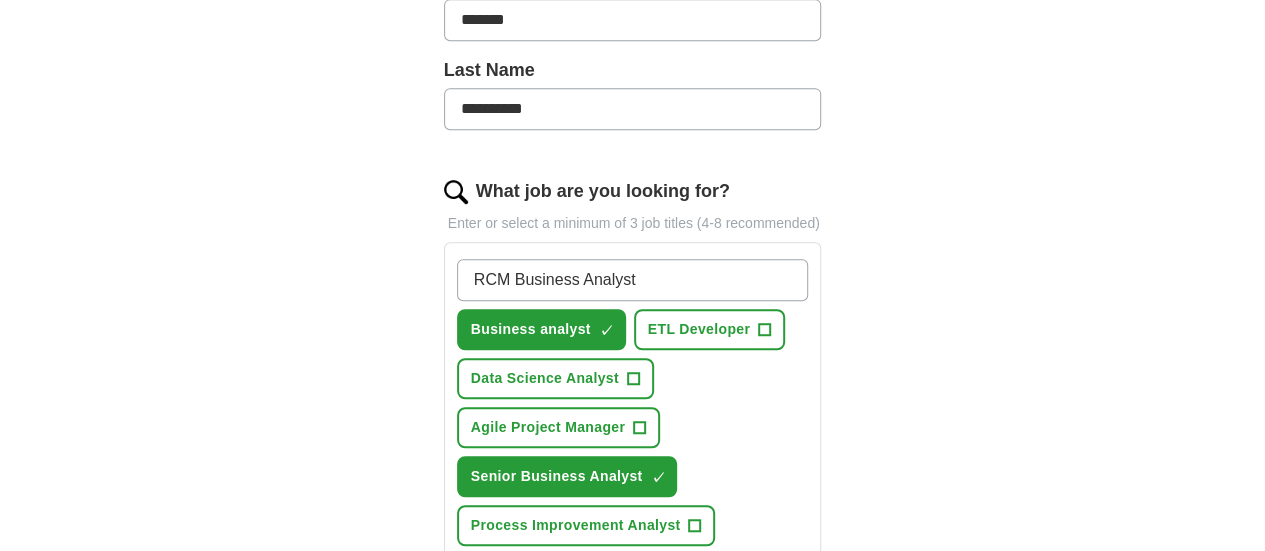 type on "RCM Business Analyst" 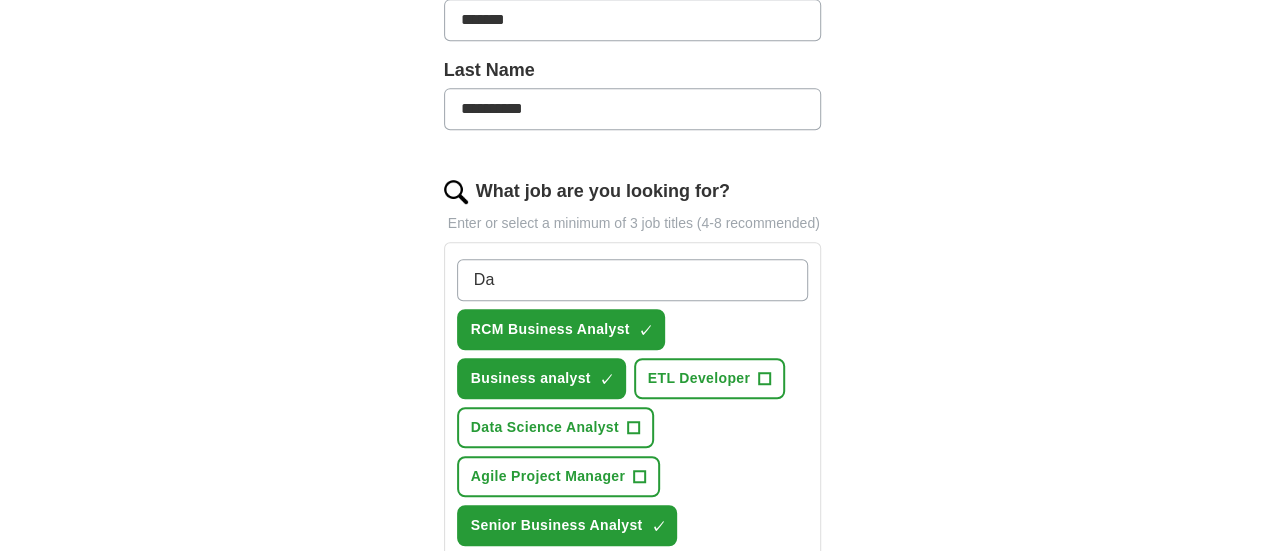 type on "D" 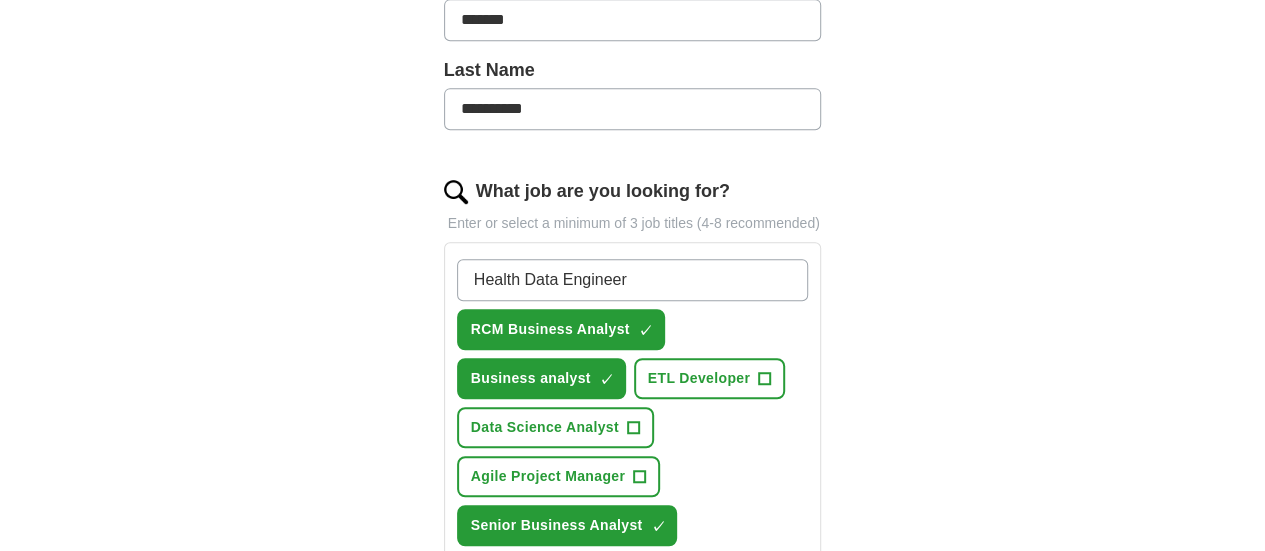type on "Health Data Engineer" 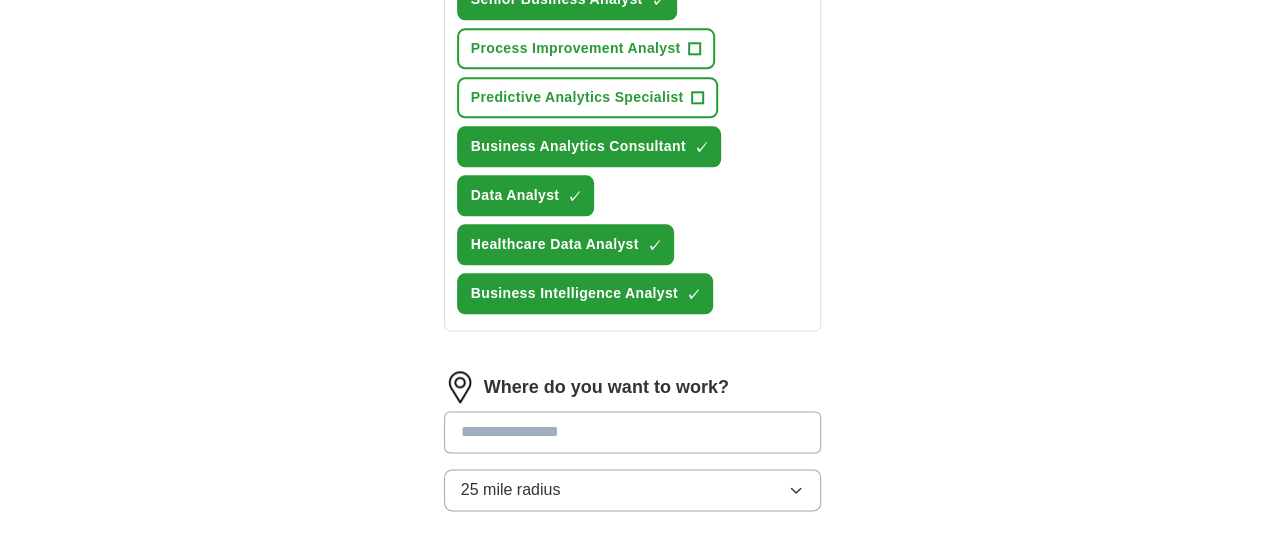 scroll, scrollTop: 1105, scrollLeft: 0, axis: vertical 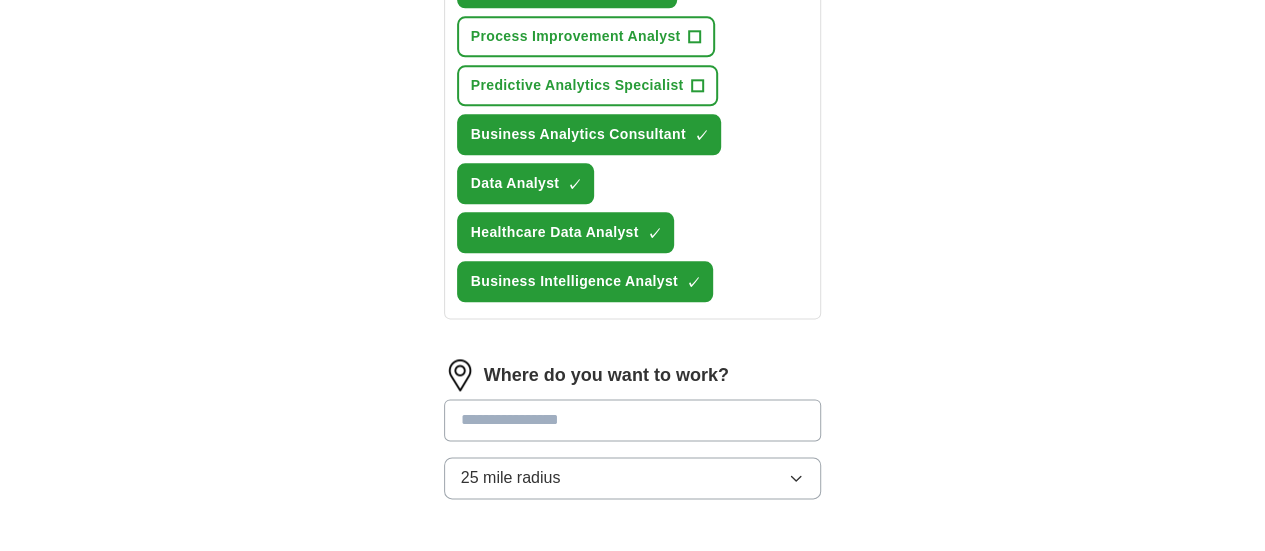 click at bounding box center (633, 420) 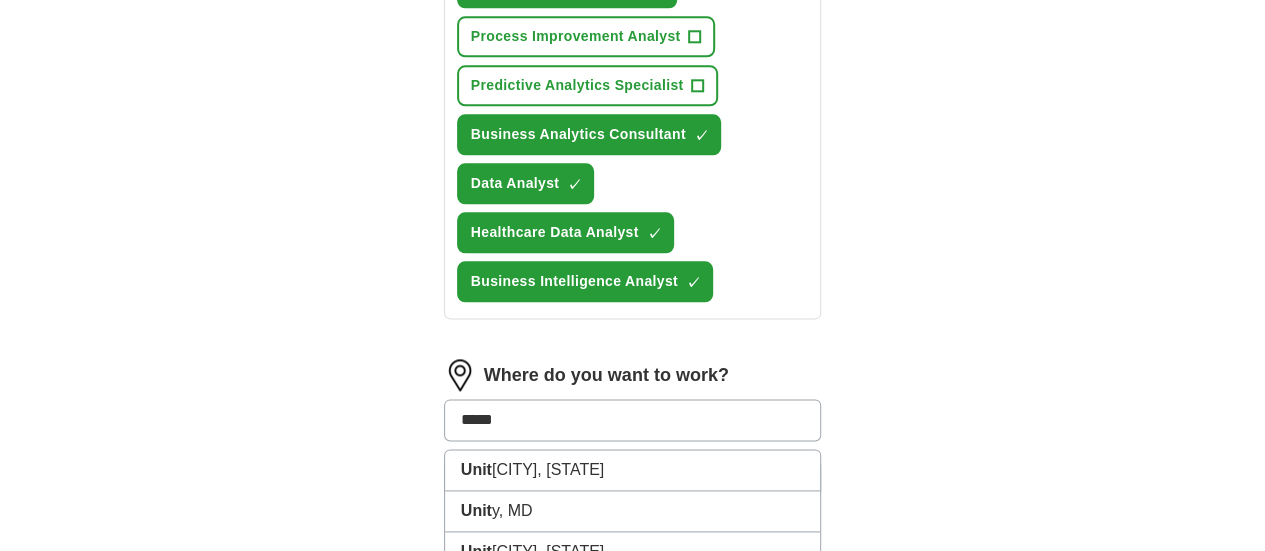 type on "******" 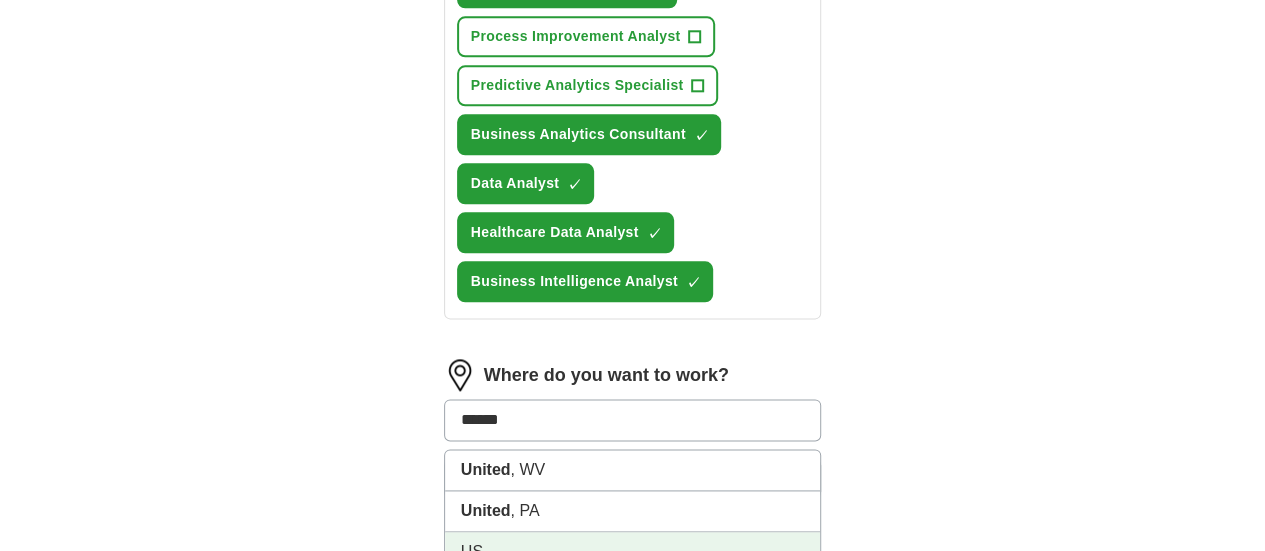 click on "US" at bounding box center (633, 552) 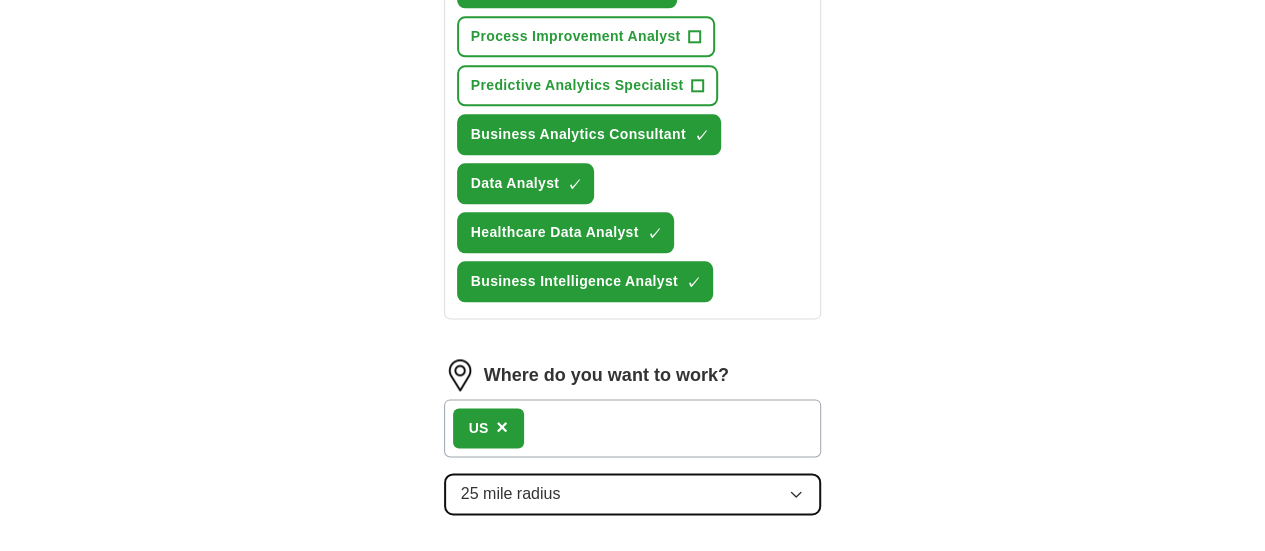 click on "25 mile radius" at bounding box center [633, 494] 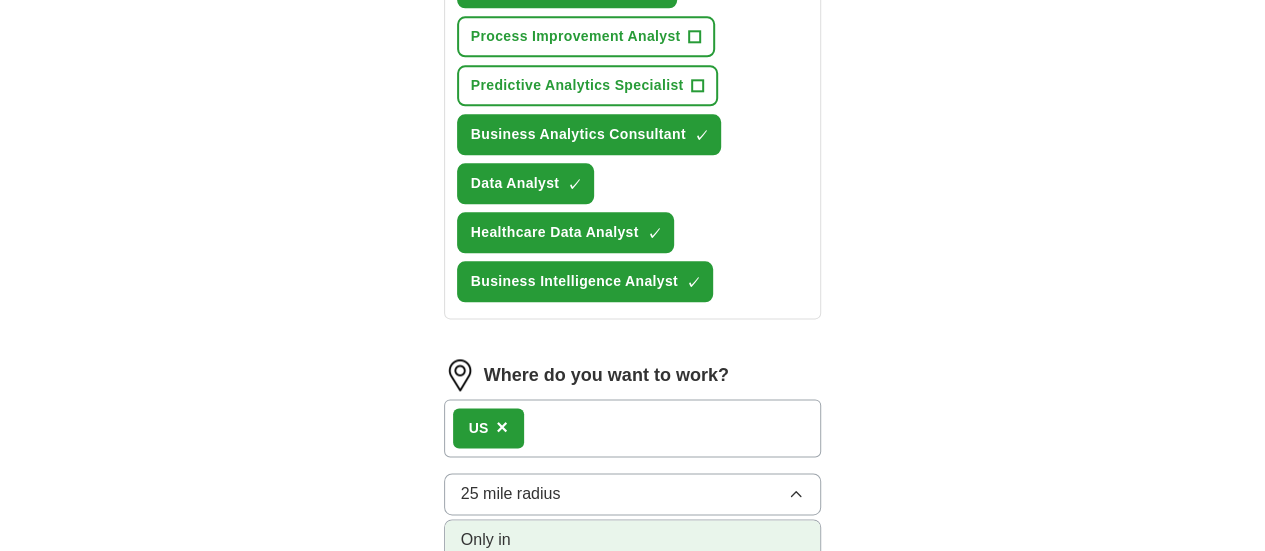 click on "Only in" at bounding box center [633, 540] 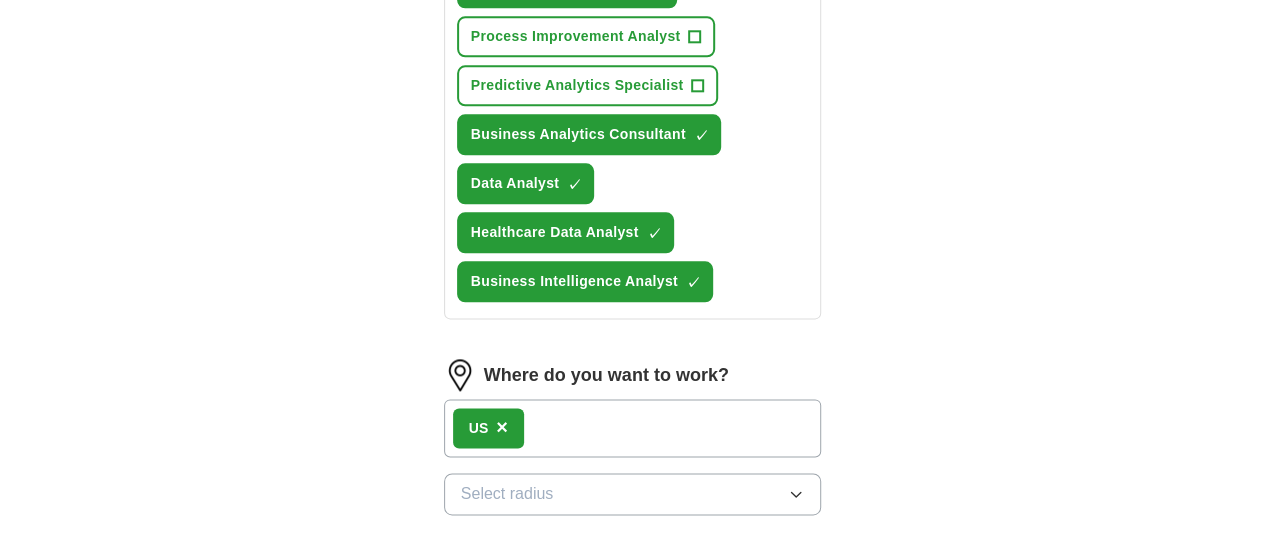click on "US ×" at bounding box center (633, 428) 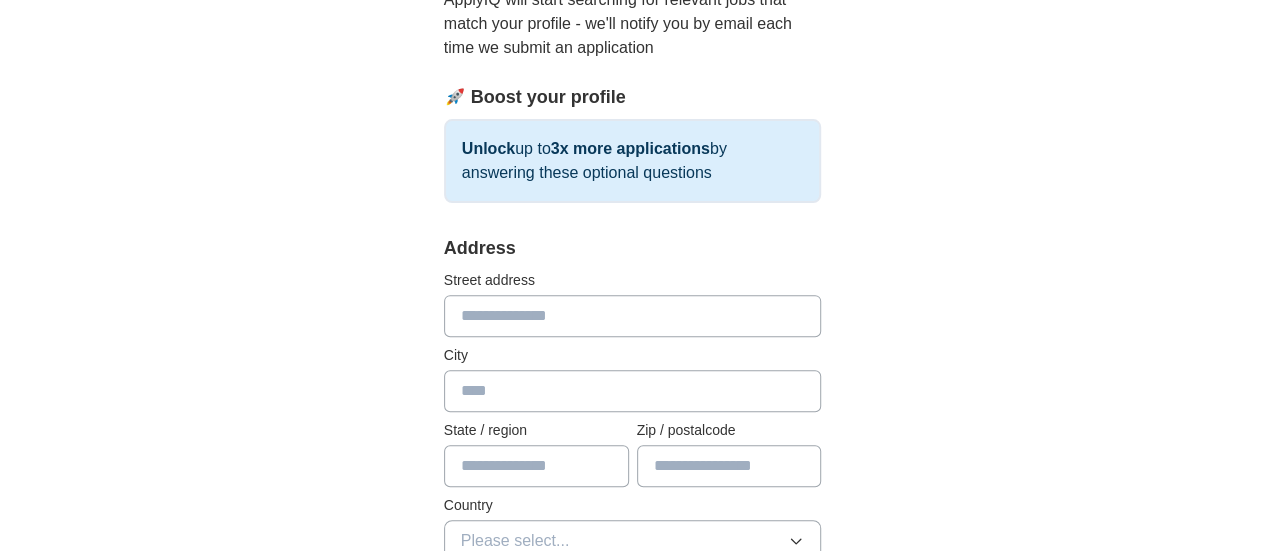 scroll, scrollTop: 256, scrollLeft: 0, axis: vertical 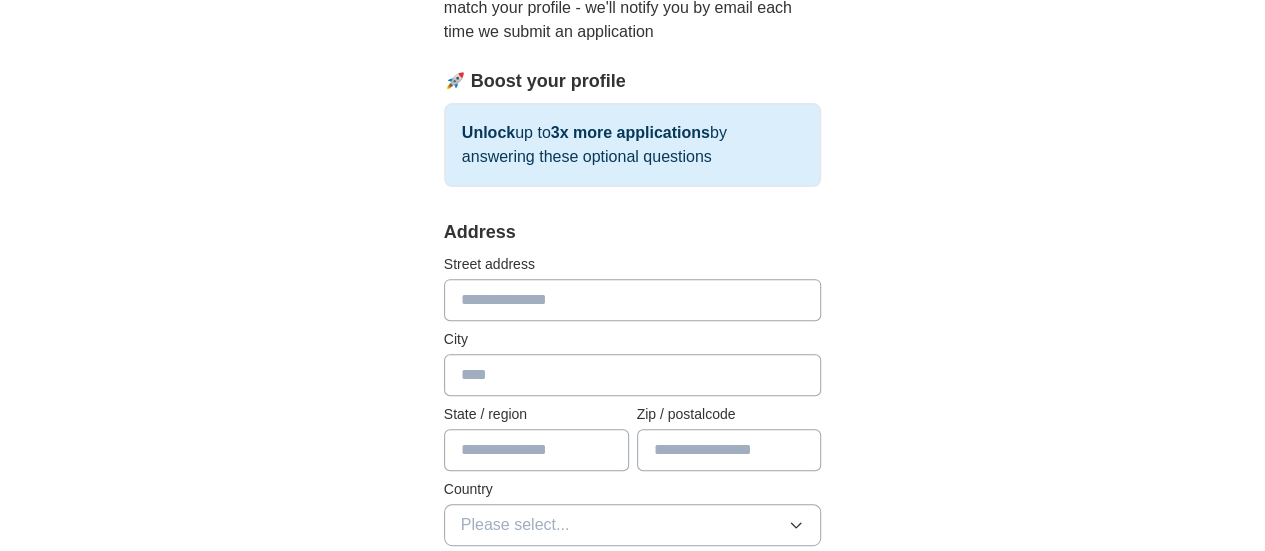click at bounding box center [633, 300] 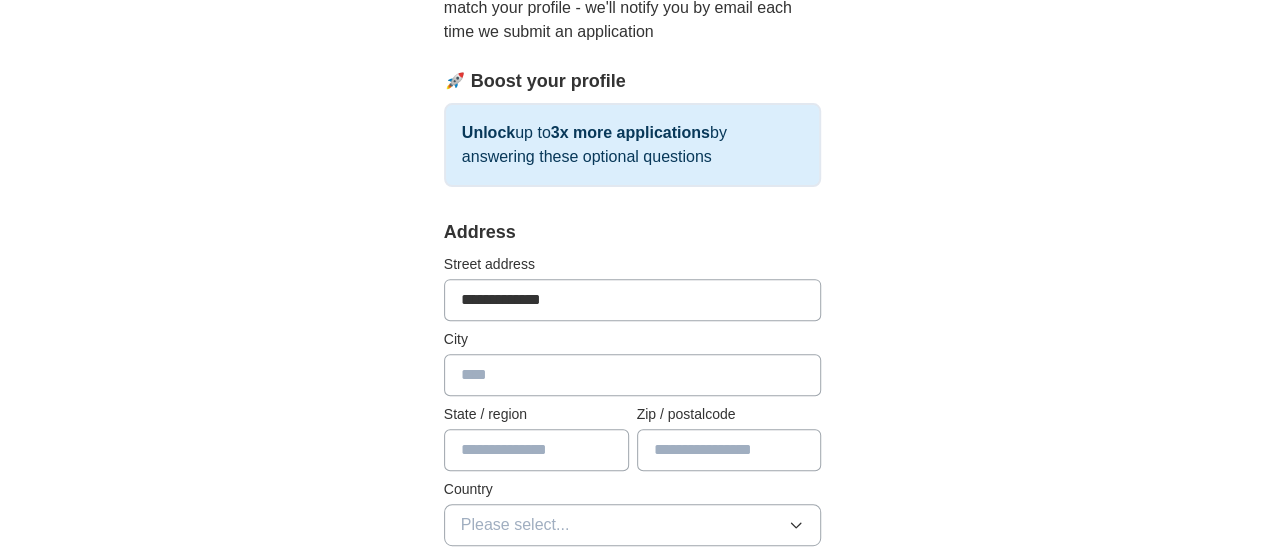 scroll, scrollTop: 272, scrollLeft: 0, axis: vertical 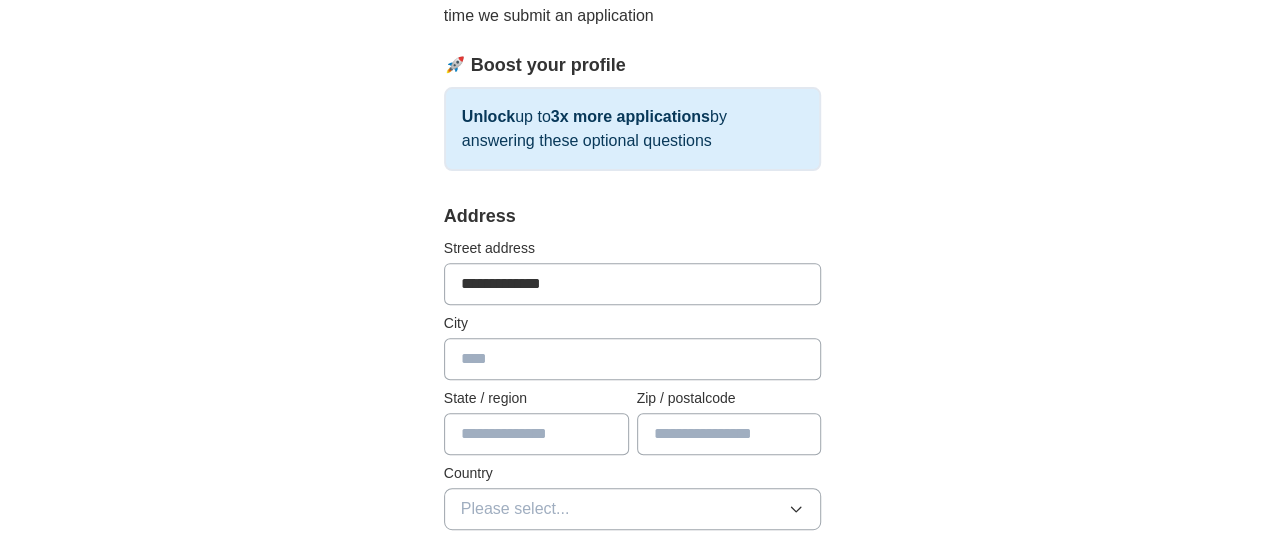 type on "**********" 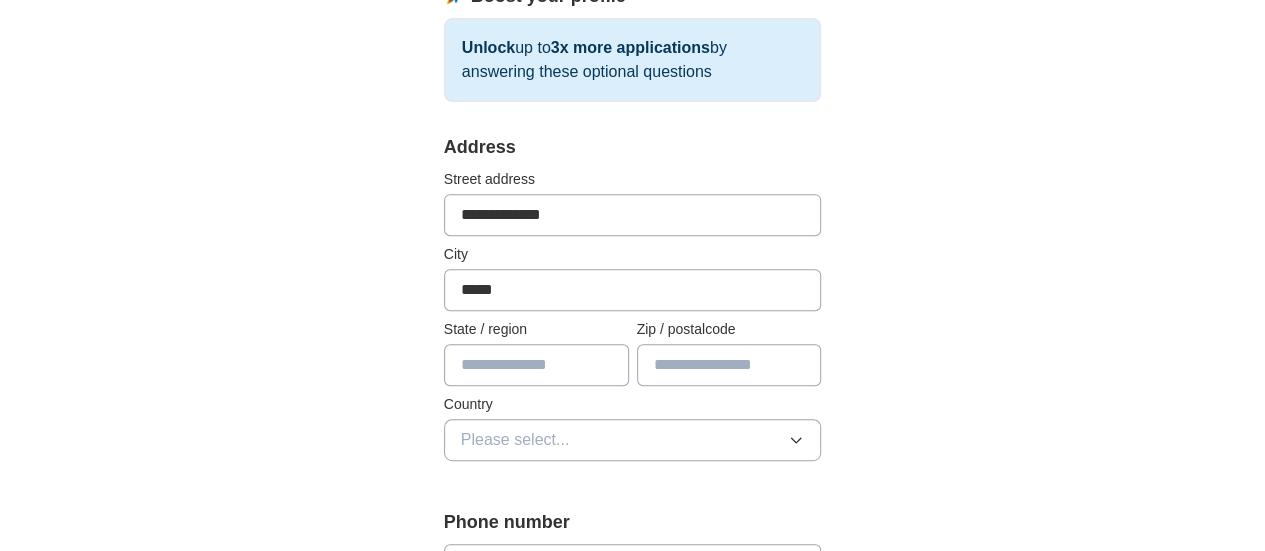 scroll, scrollTop: 342, scrollLeft: 0, axis: vertical 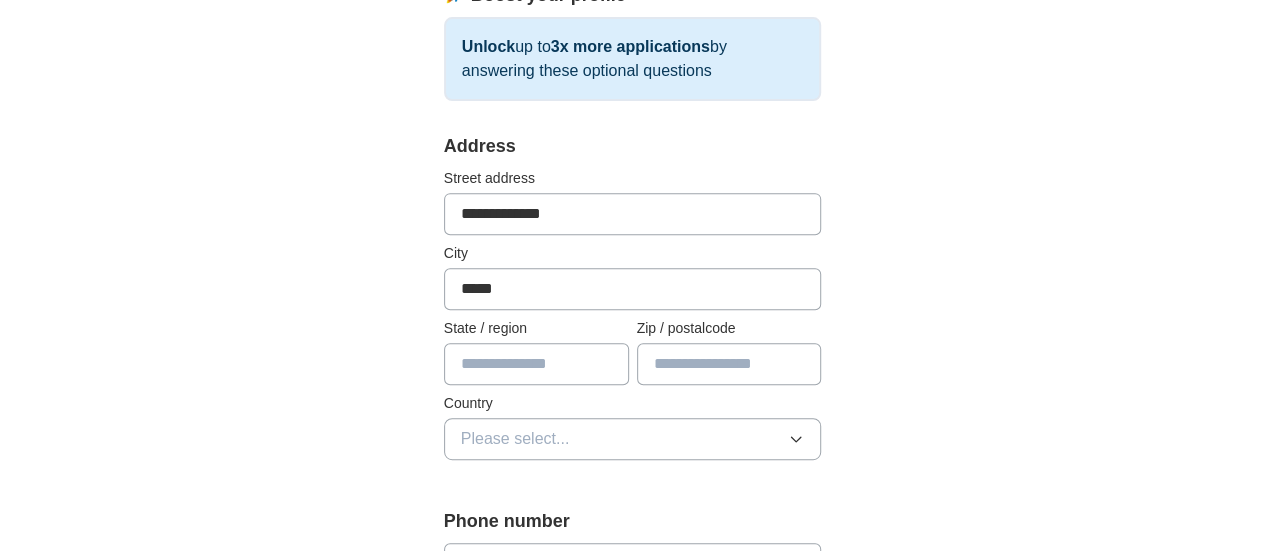 click at bounding box center (536, 364) 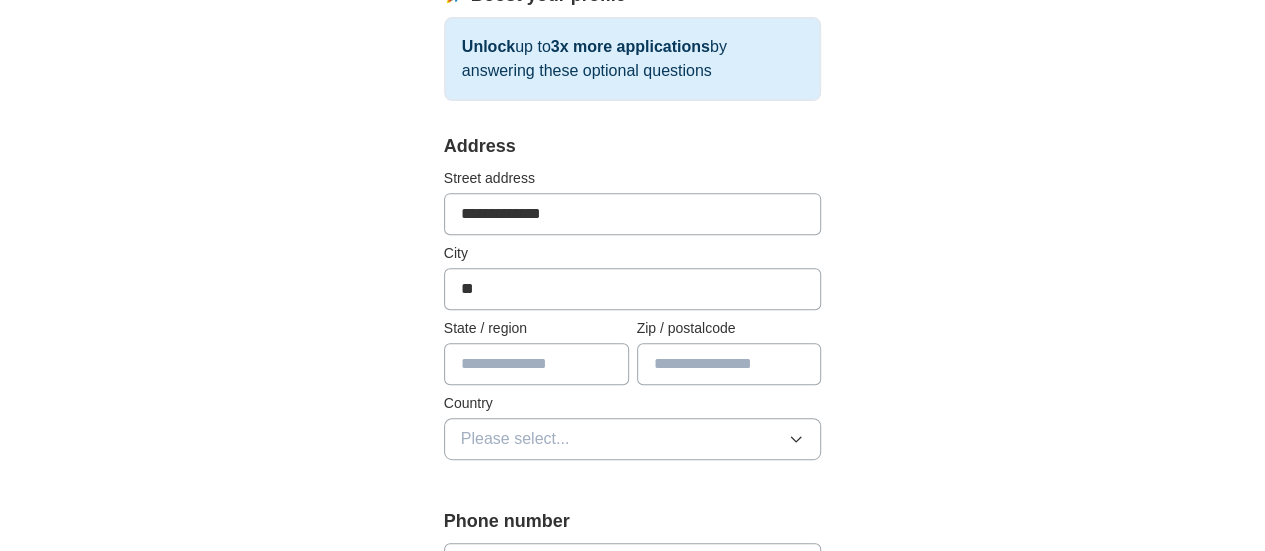 type on "*" 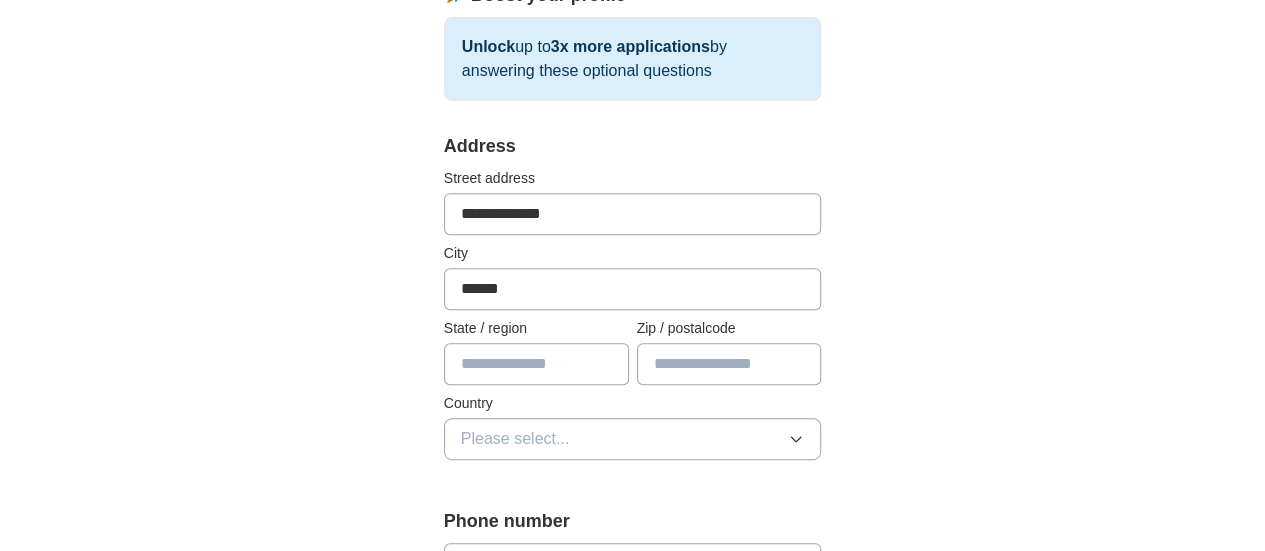 type on "******" 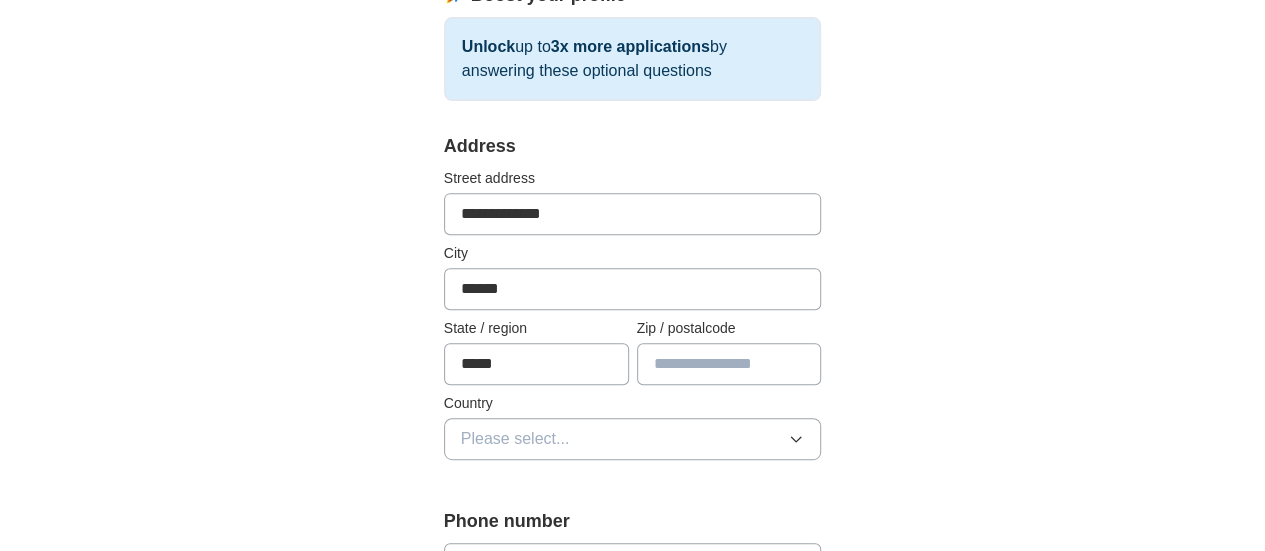 type on "*****" 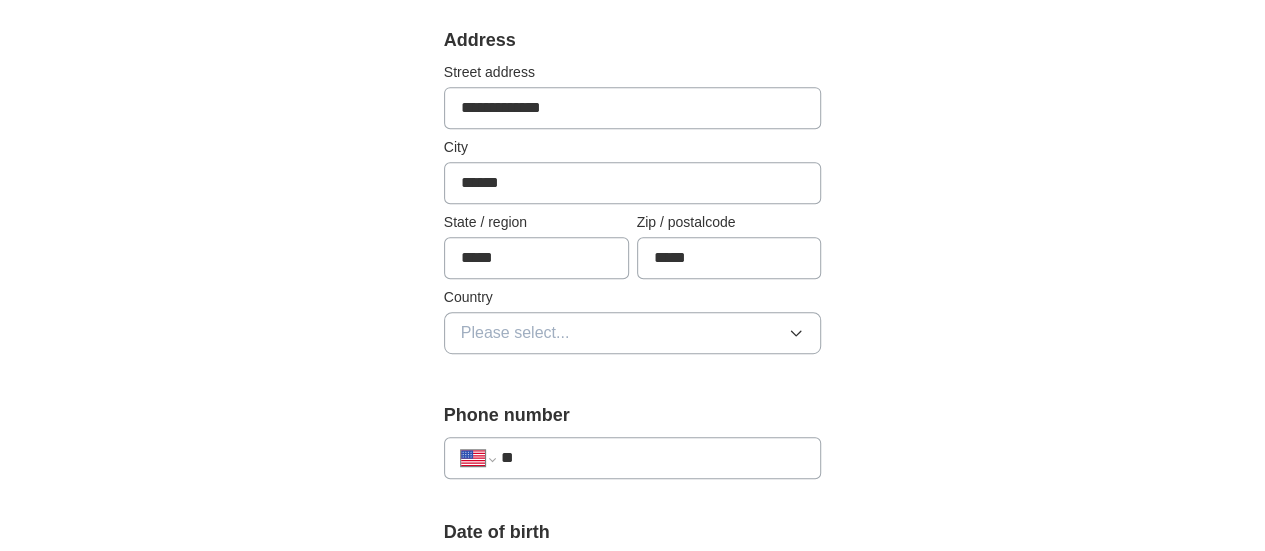 scroll, scrollTop: 460, scrollLeft: 0, axis: vertical 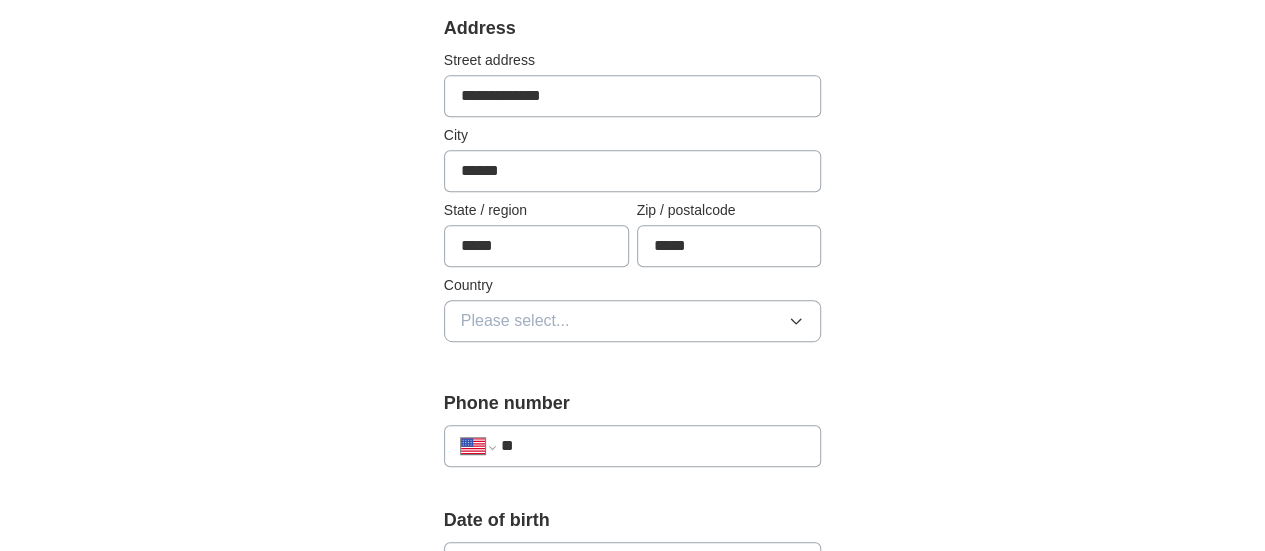 type on "*****" 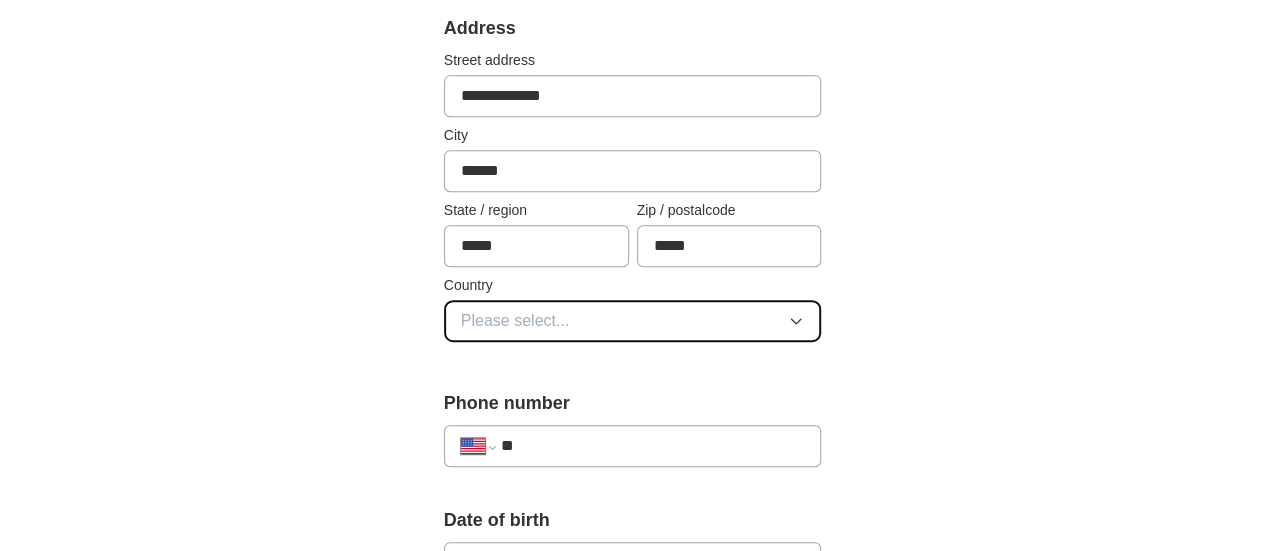 click on "Please select..." at bounding box center [633, 321] 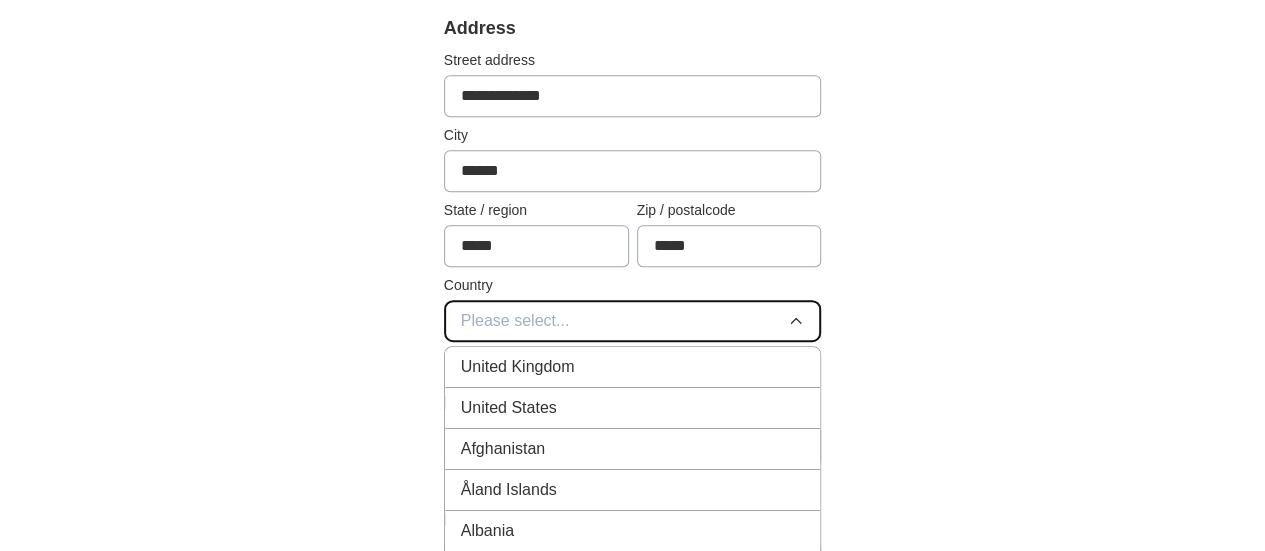 type 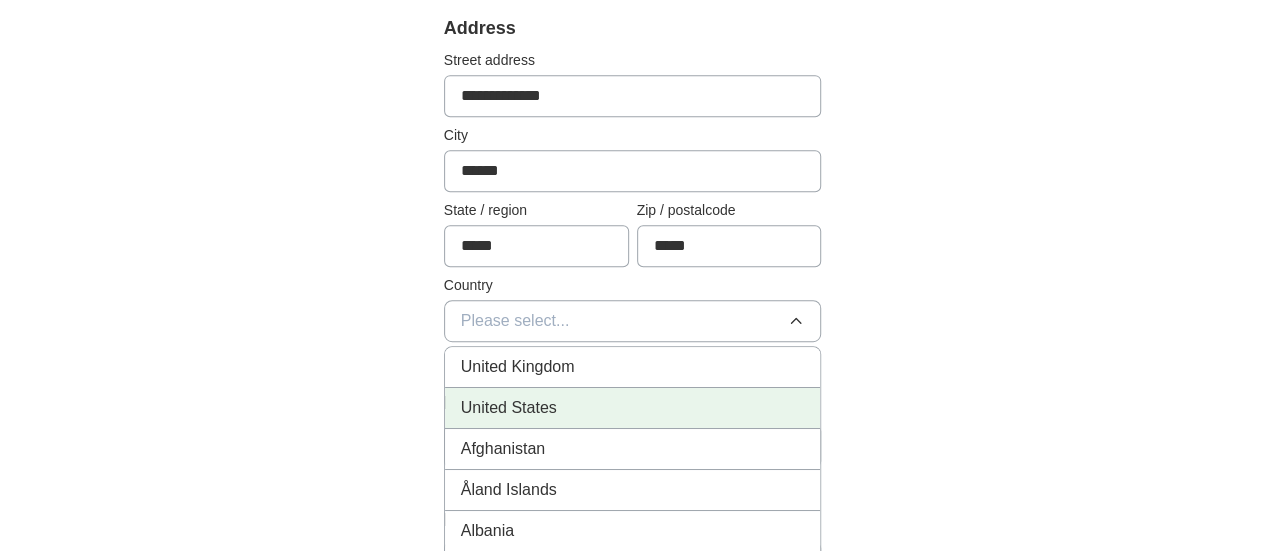 click on "United States" at bounding box center (509, 408) 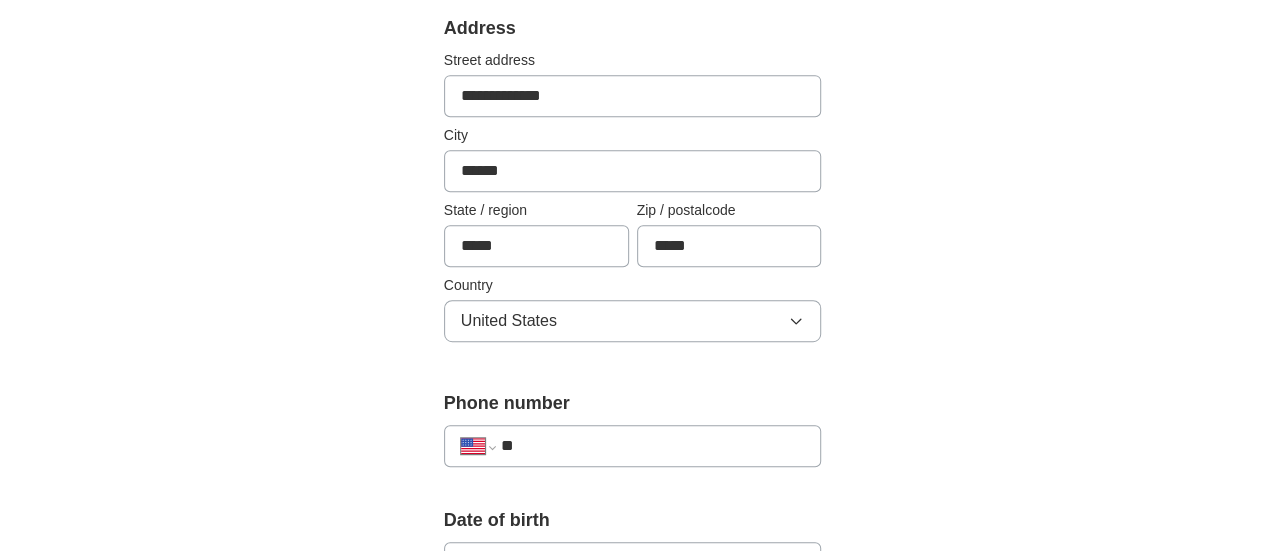 click on "**" at bounding box center [653, 446] 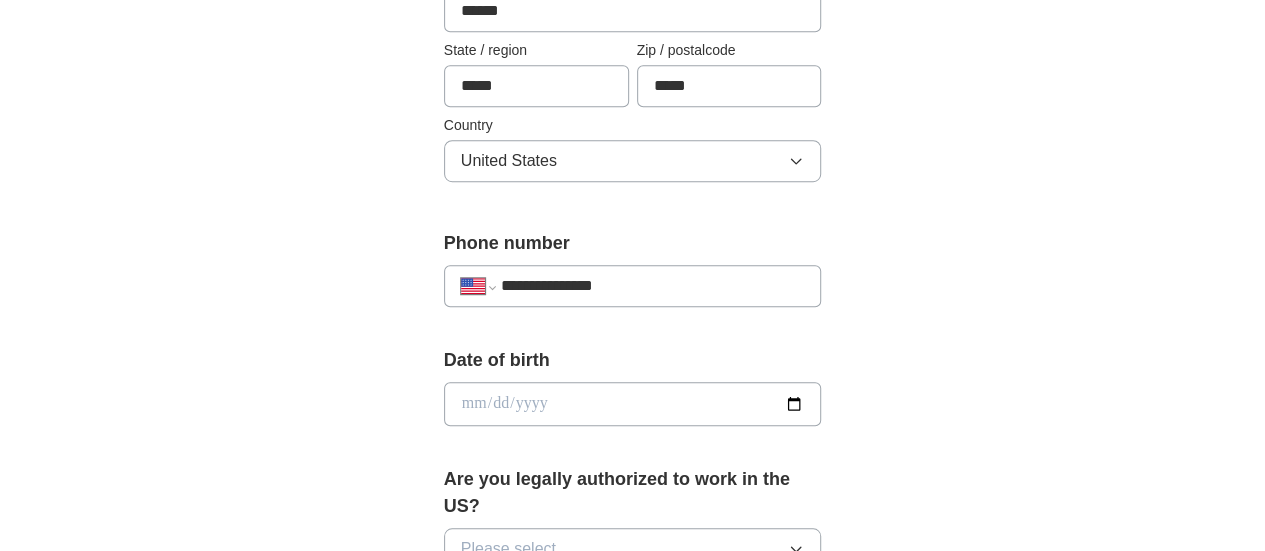 scroll, scrollTop: 623, scrollLeft: 0, axis: vertical 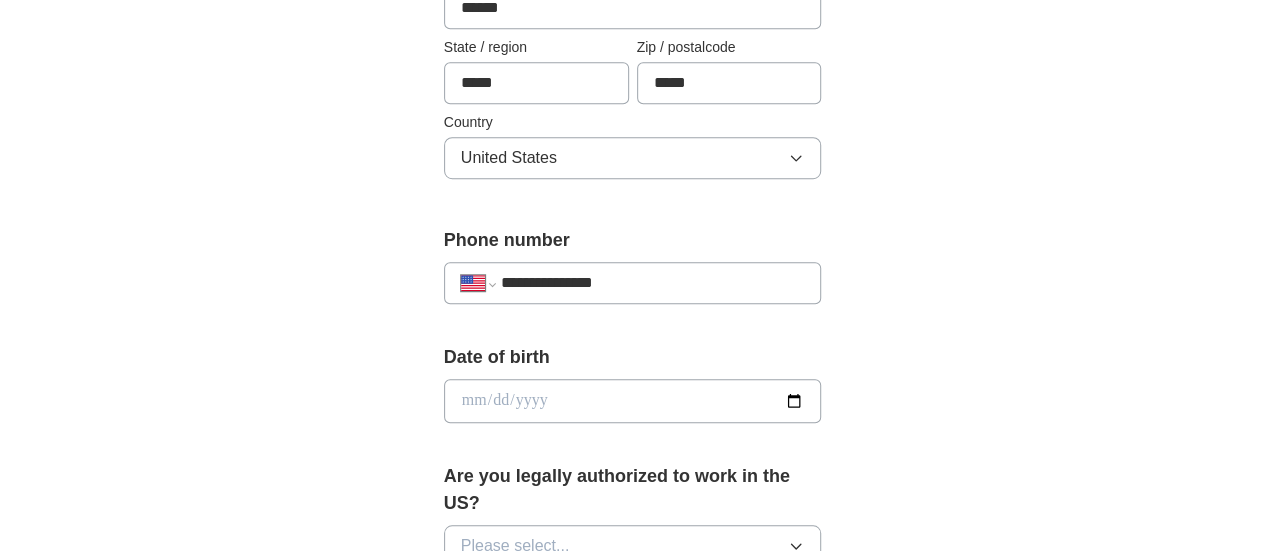 type on "**********" 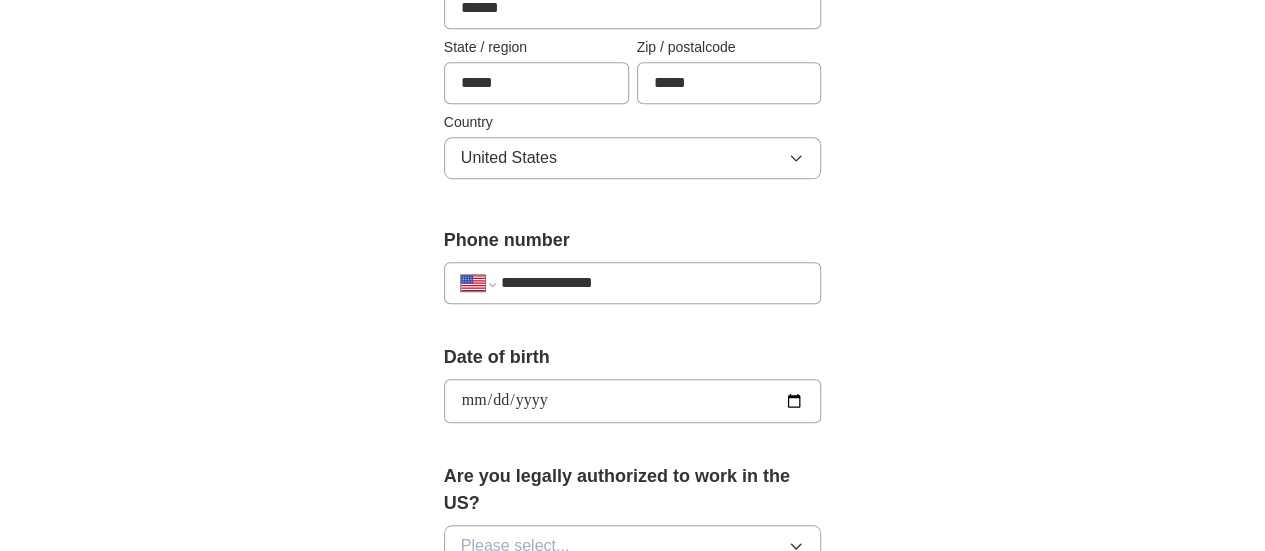 scroll, scrollTop: 729, scrollLeft: 0, axis: vertical 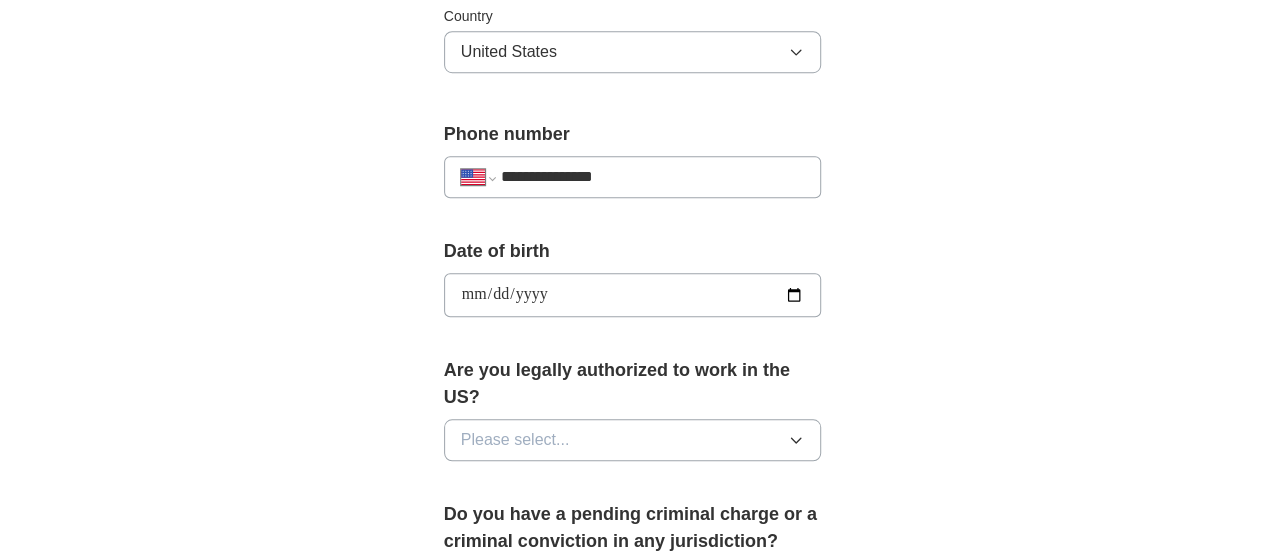 click on "**********" at bounding box center [633, 295] 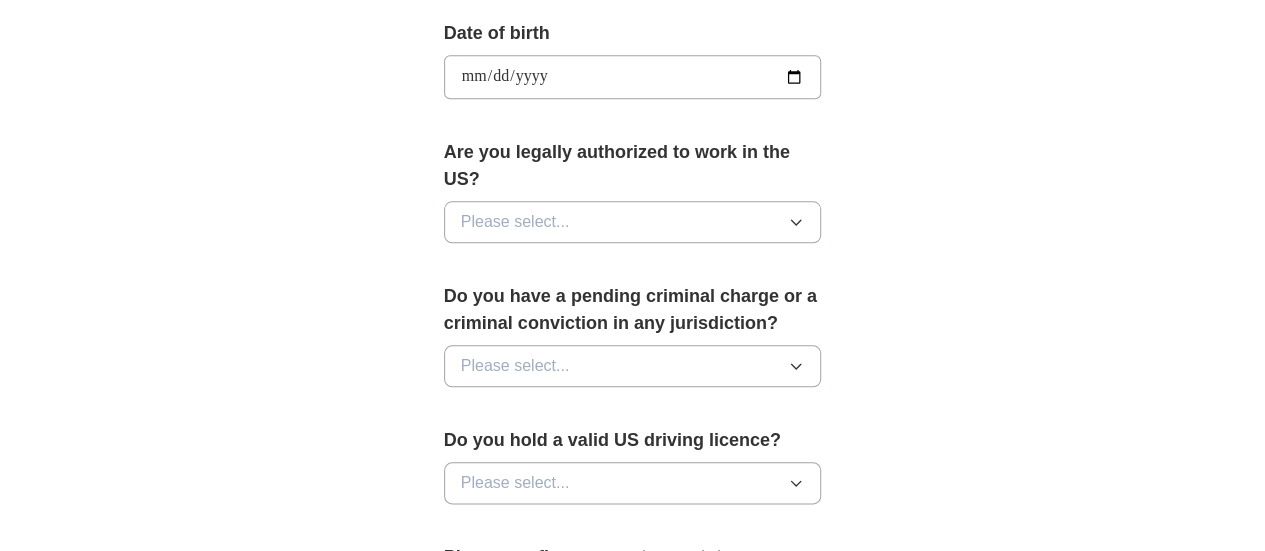 scroll, scrollTop: 953, scrollLeft: 0, axis: vertical 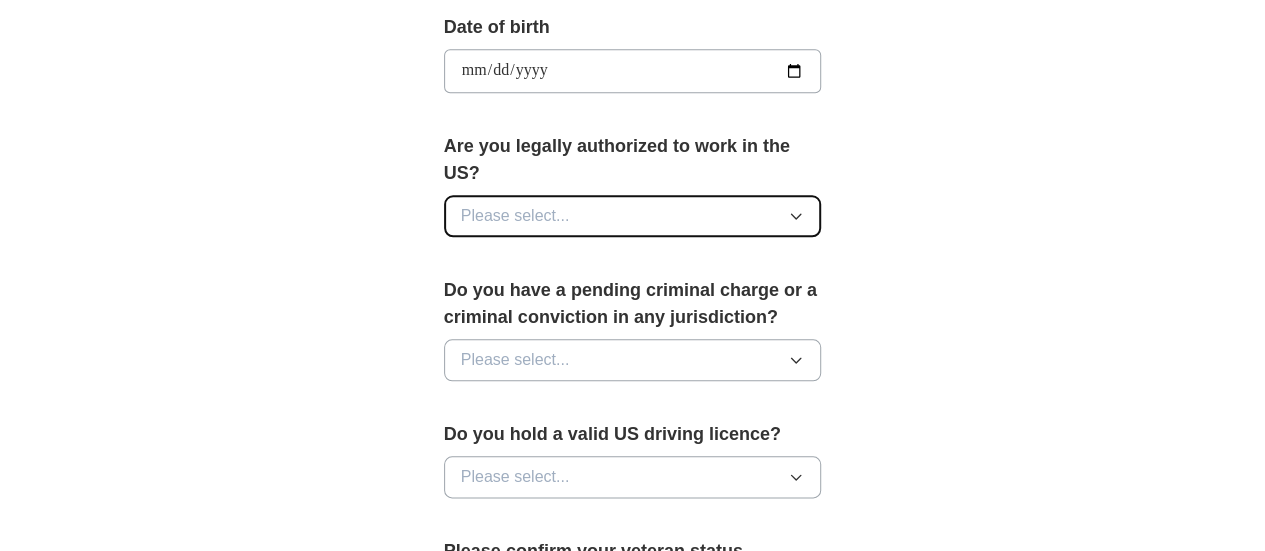 click on "Please select..." at bounding box center [515, 216] 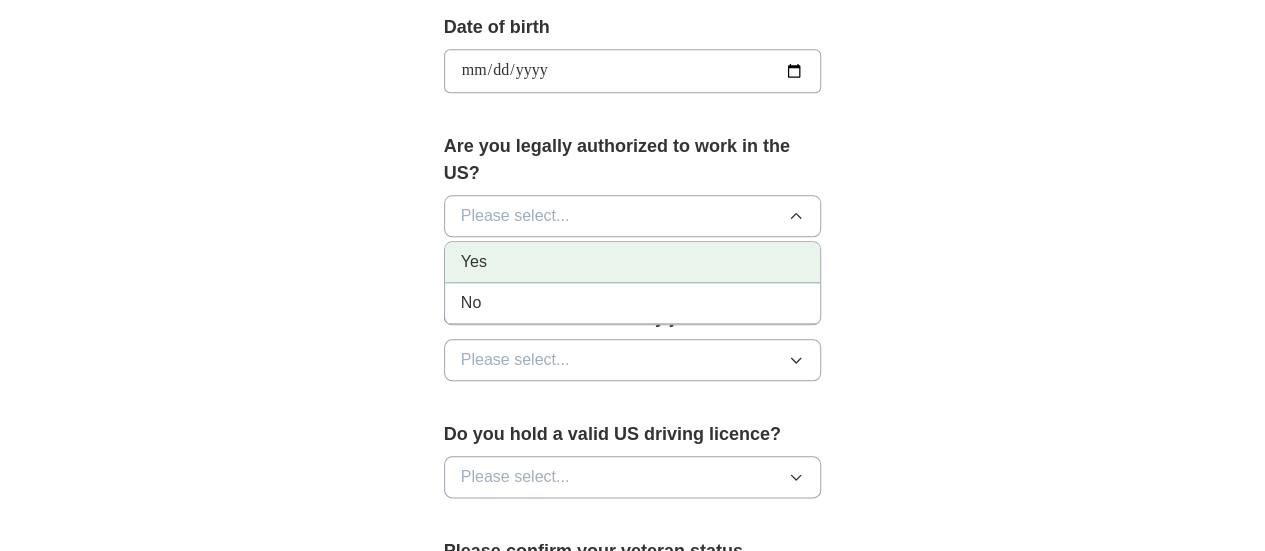 click on "Yes" at bounding box center (633, 262) 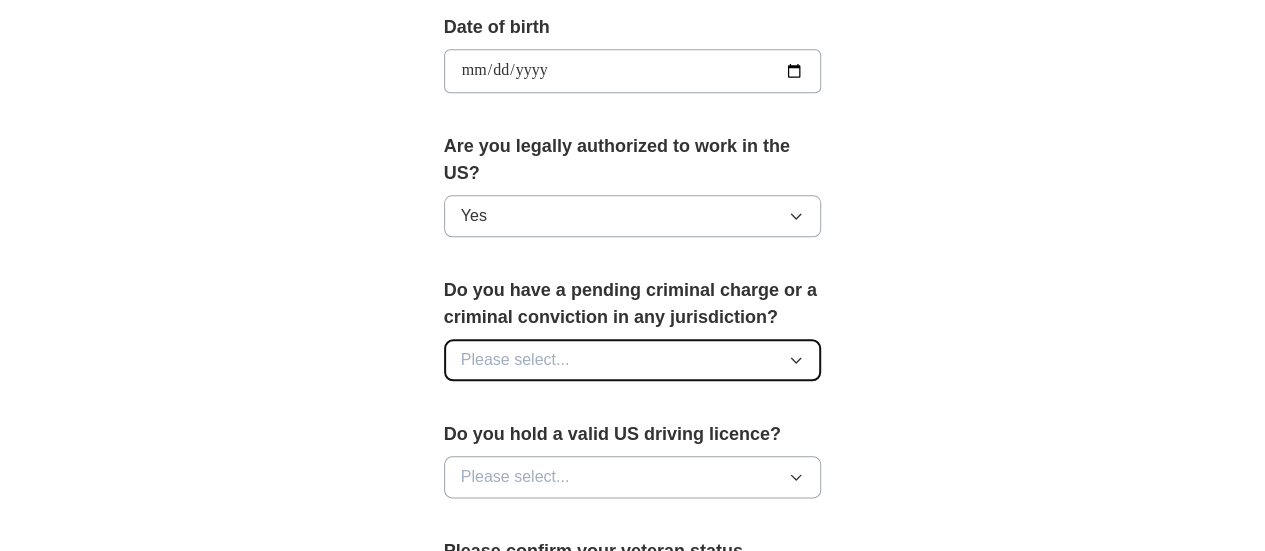 click on "Please select..." at bounding box center (633, 360) 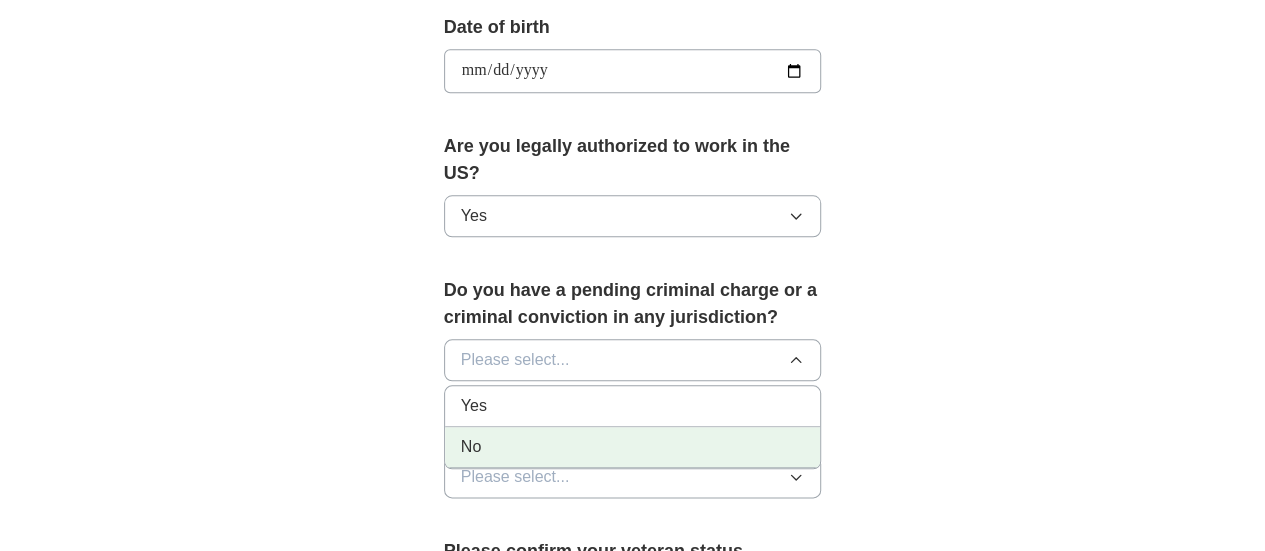 click on "No" at bounding box center [633, 447] 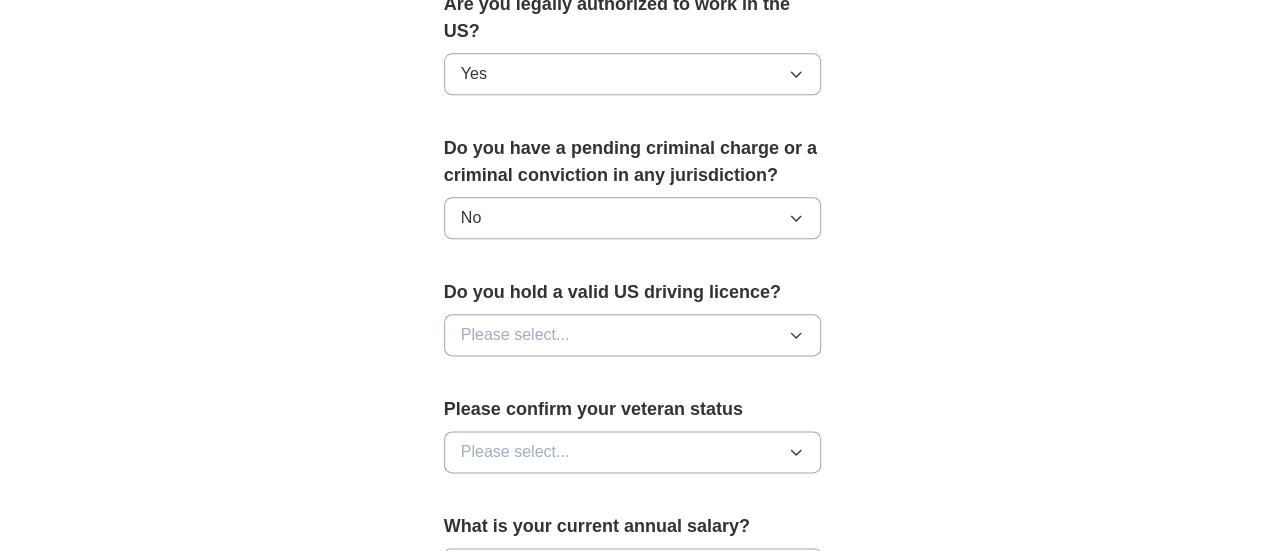 scroll, scrollTop: 1140, scrollLeft: 0, axis: vertical 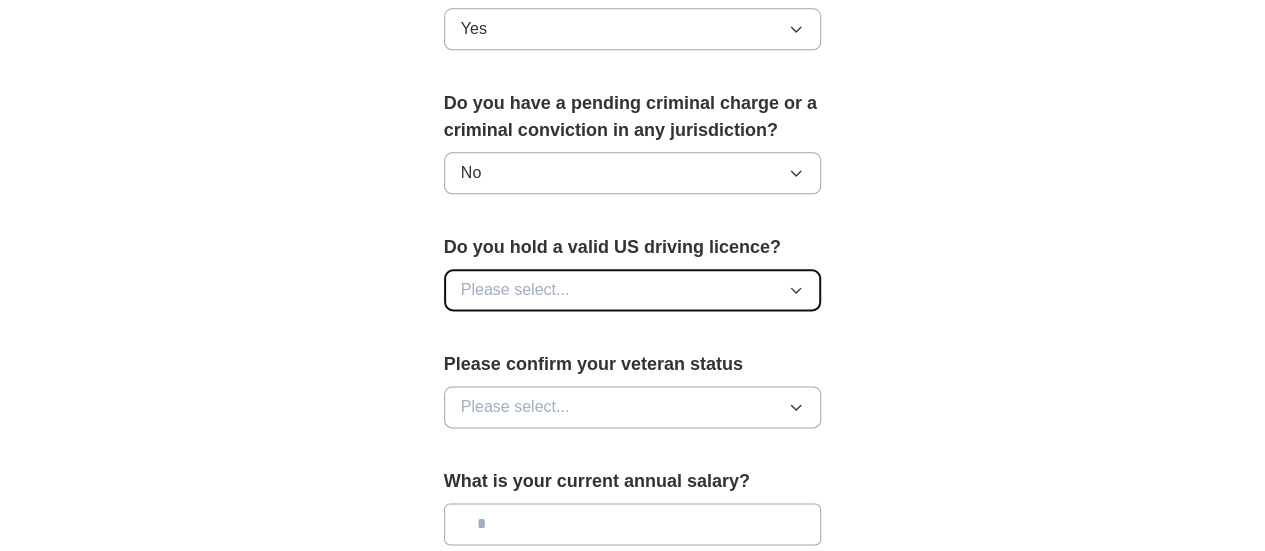 click on "Please select..." at bounding box center [515, 290] 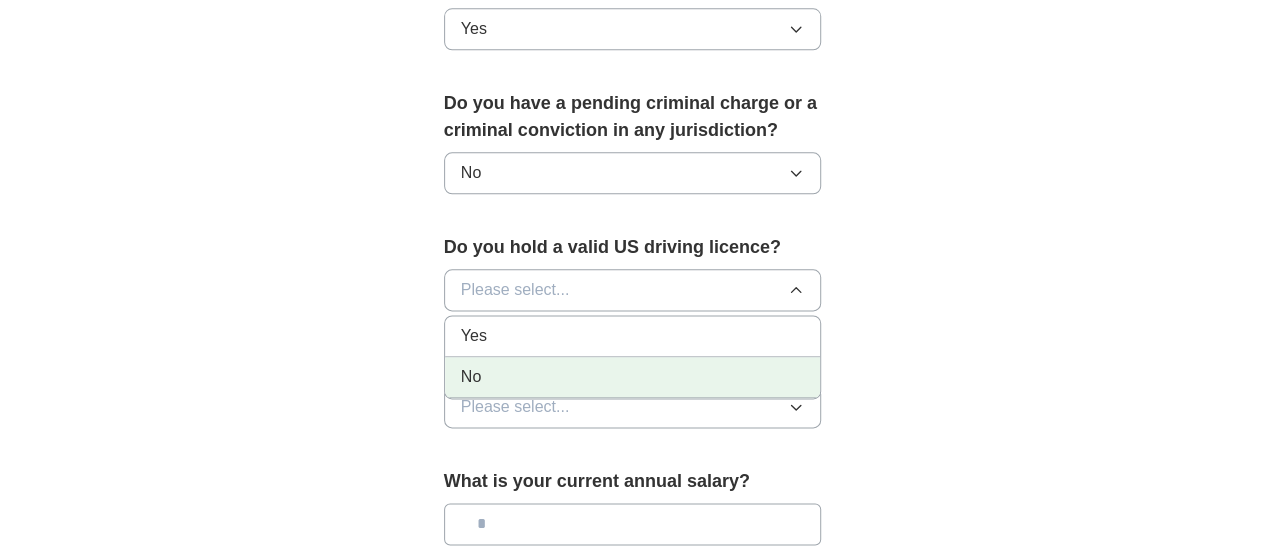 click on "No" at bounding box center (633, 377) 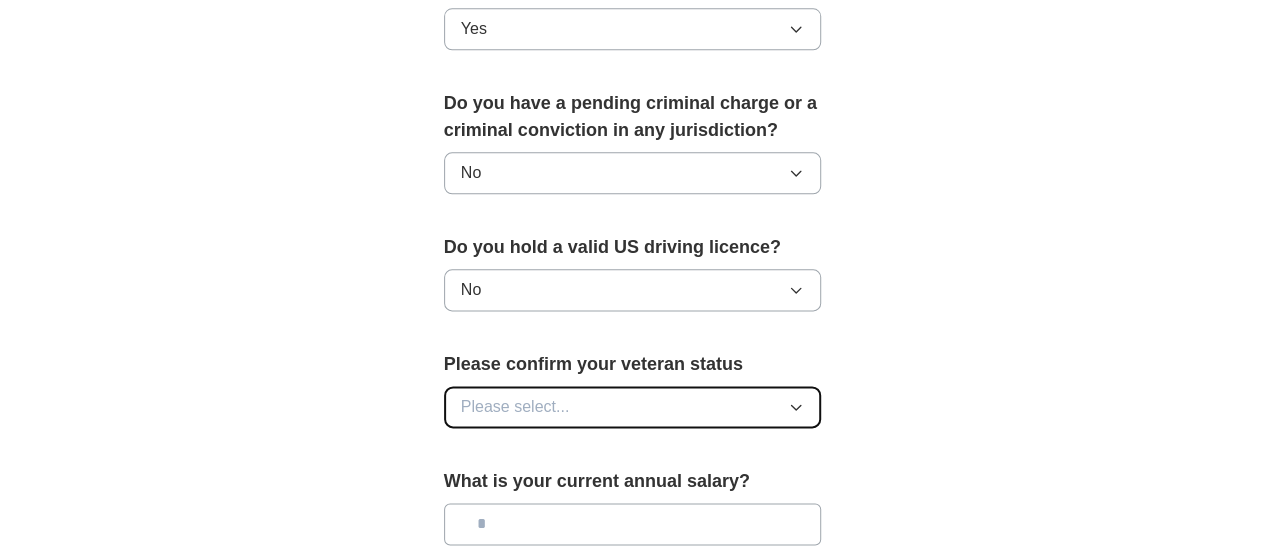 click on "Please select..." at bounding box center (633, 407) 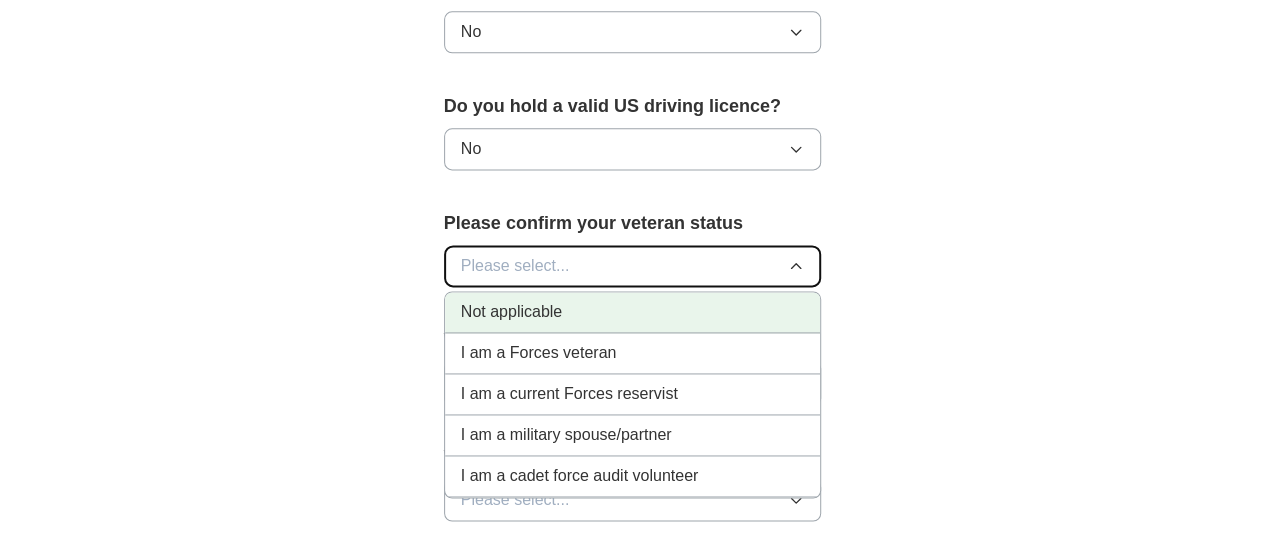 scroll, scrollTop: 1284, scrollLeft: 0, axis: vertical 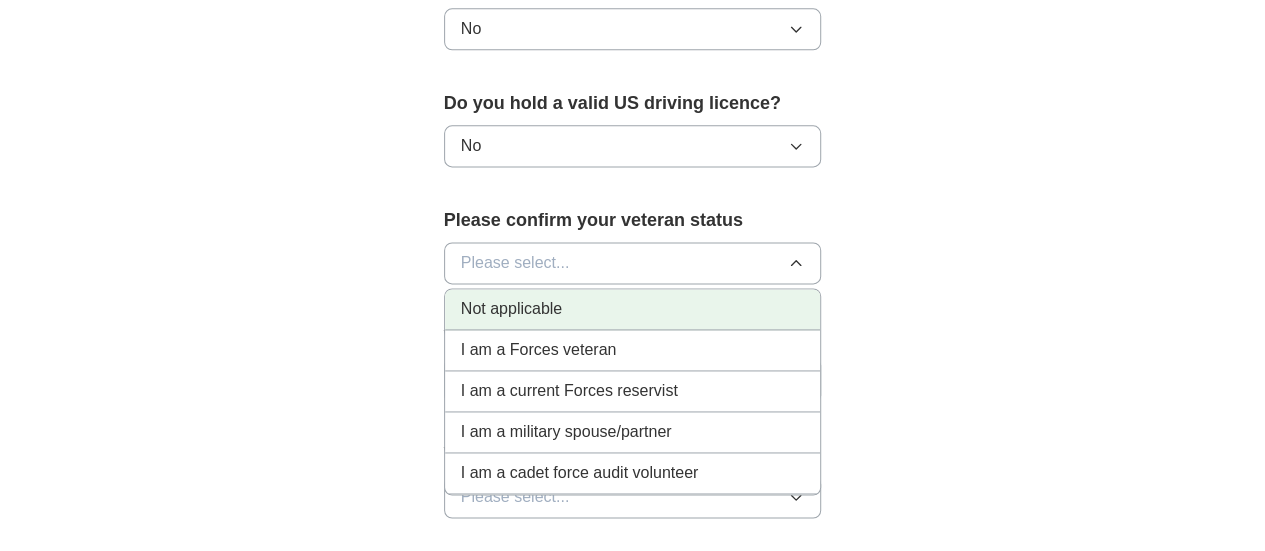 click on "Not applicable" at bounding box center [633, 309] 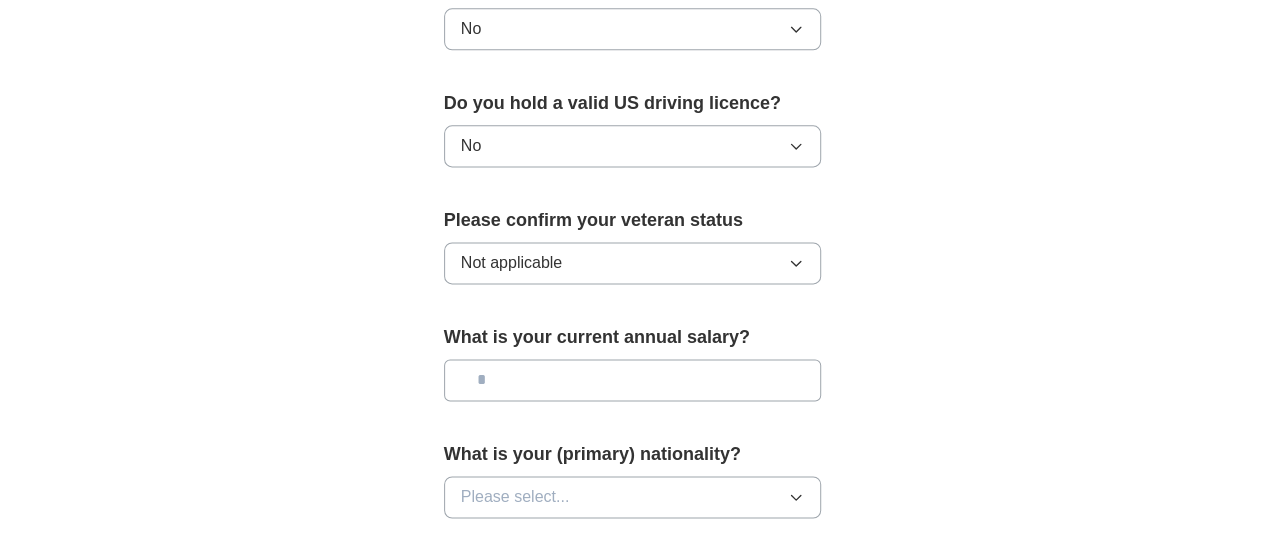 click at bounding box center (633, 380) 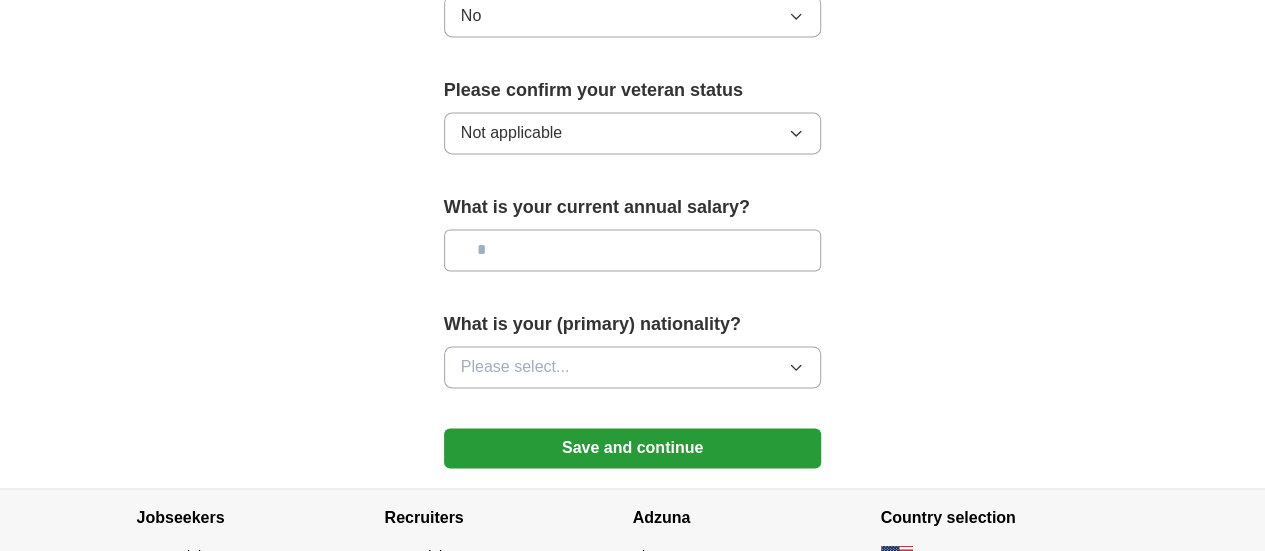 scroll, scrollTop: 1416, scrollLeft: 0, axis: vertical 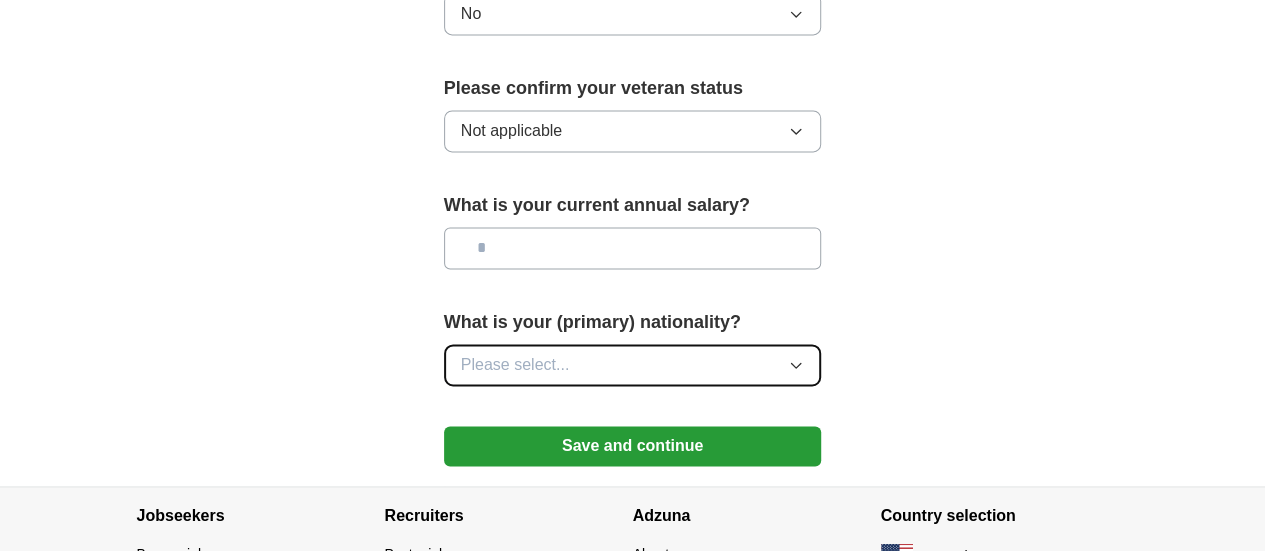 click on "Please select..." at bounding box center (633, 365) 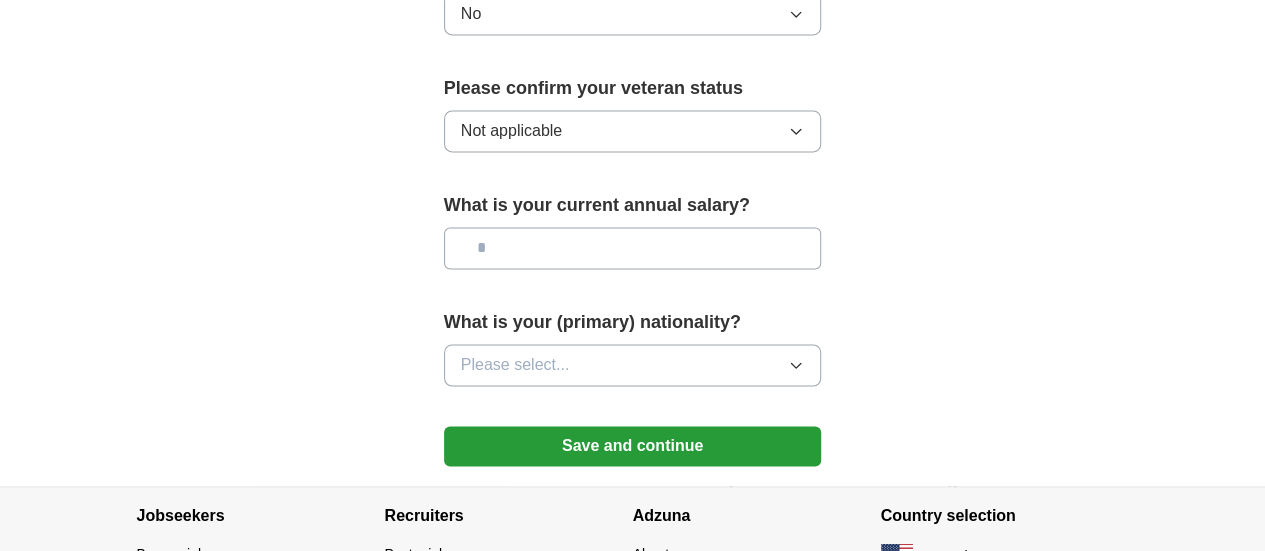 click on "**********" at bounding box center [633, -435] 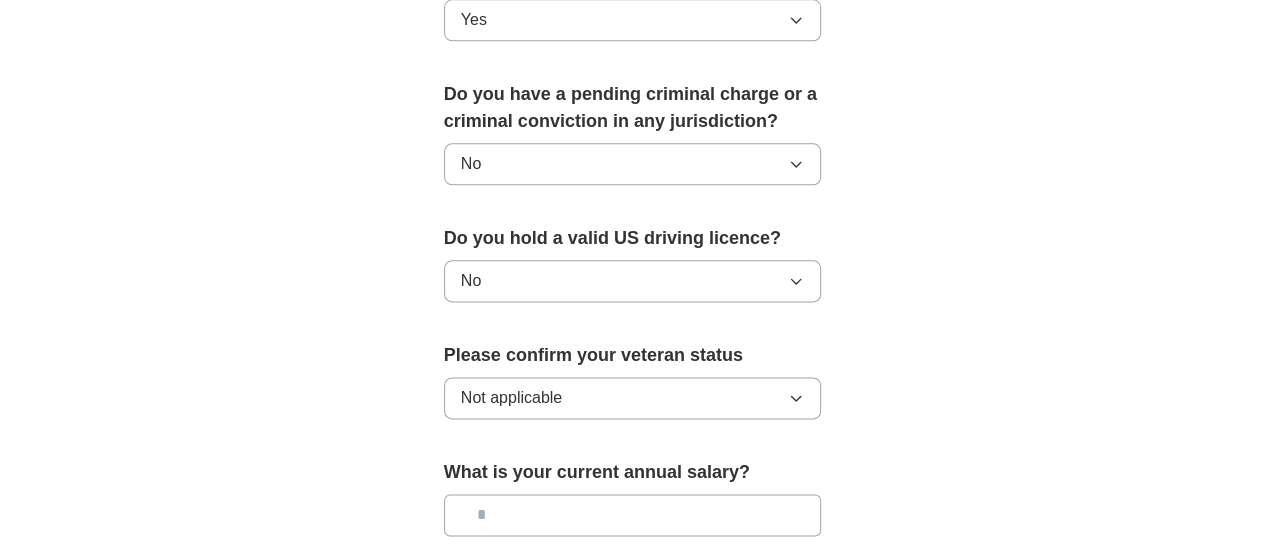 scroll, scrollTop: 1144, scrollLeft: 0, axis: vertical 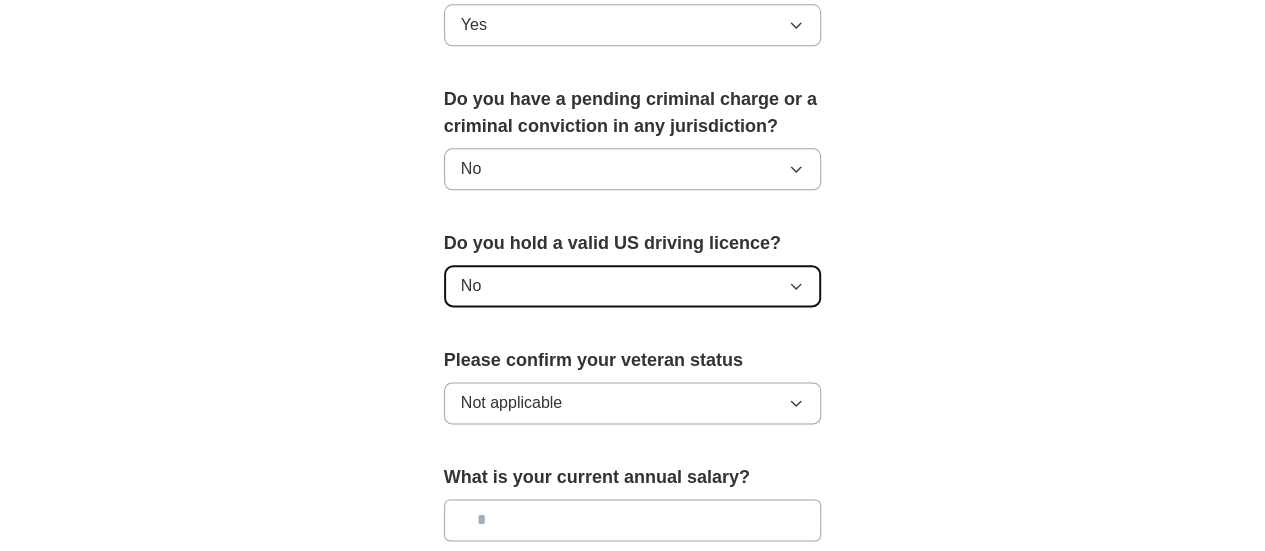 click on "No" at bounding box center (633, 286) 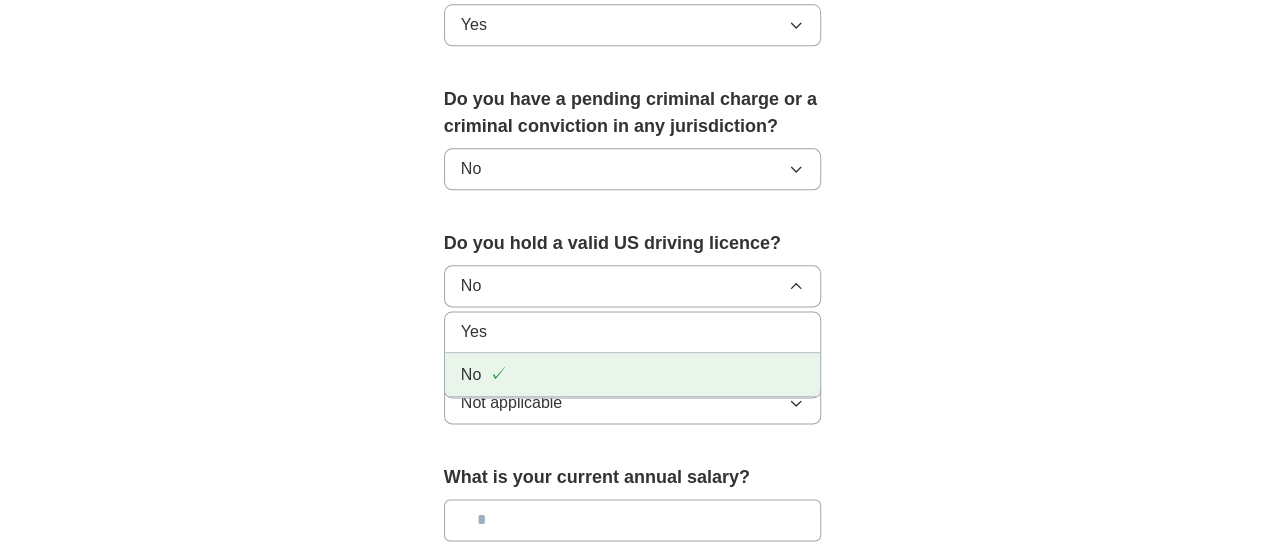 click on "No ✓" at bounding box center [633, 375] 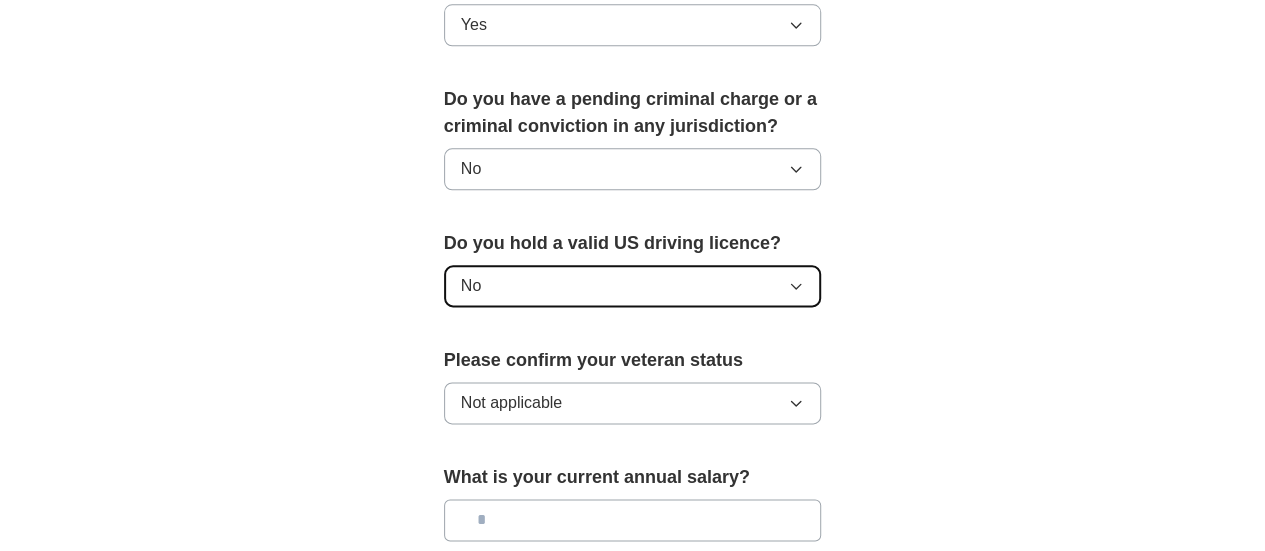 click on "No" at bounding box center (633, 286) 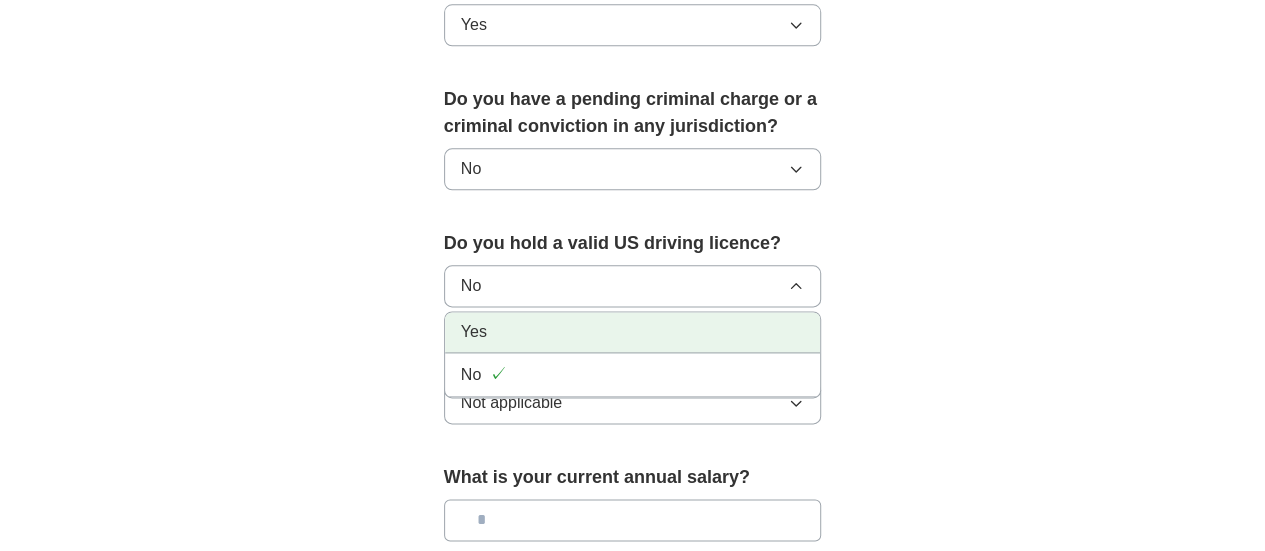 click on "Yes" at bounding box center [633, 332] 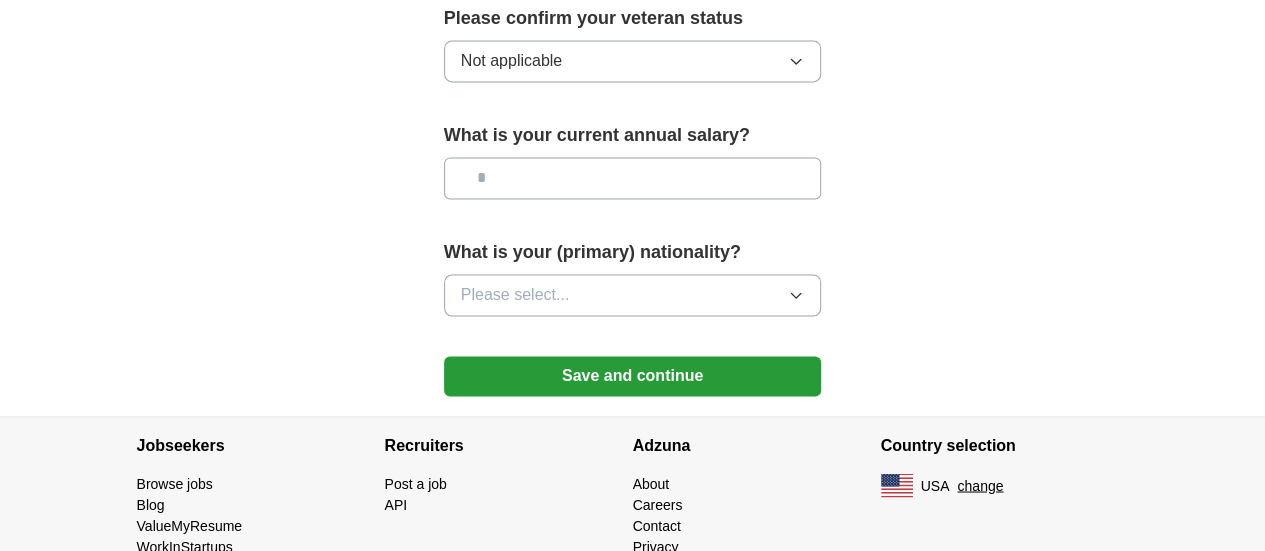 scroll, scrollTop: 1517, scrollLeft: 0, axis: vertical 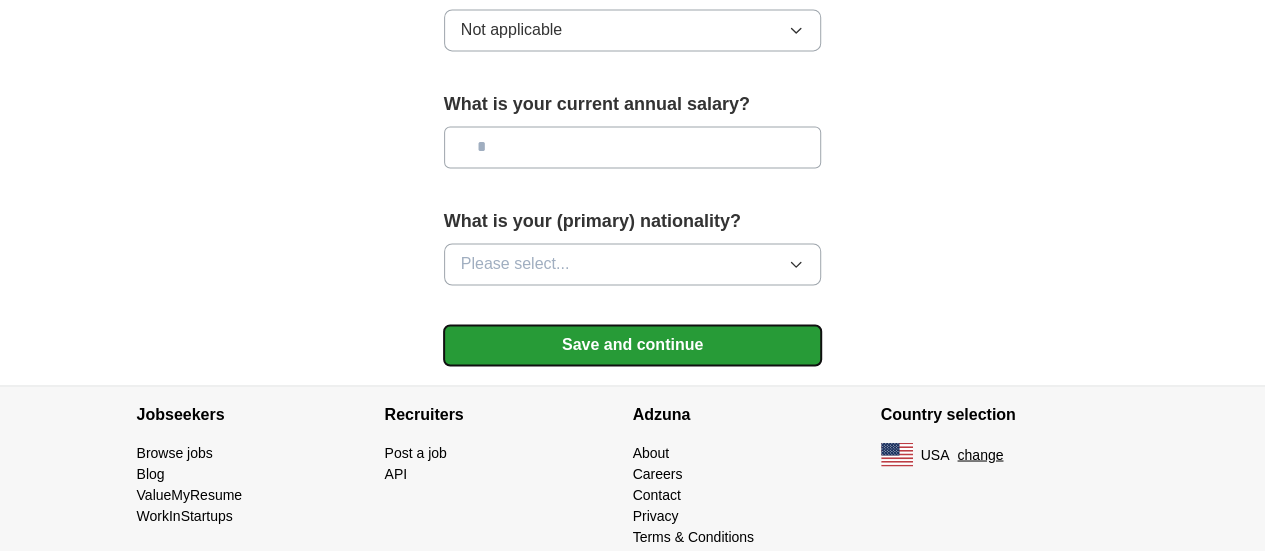 click on "Save and continue" at bounding box center [633, 345] 